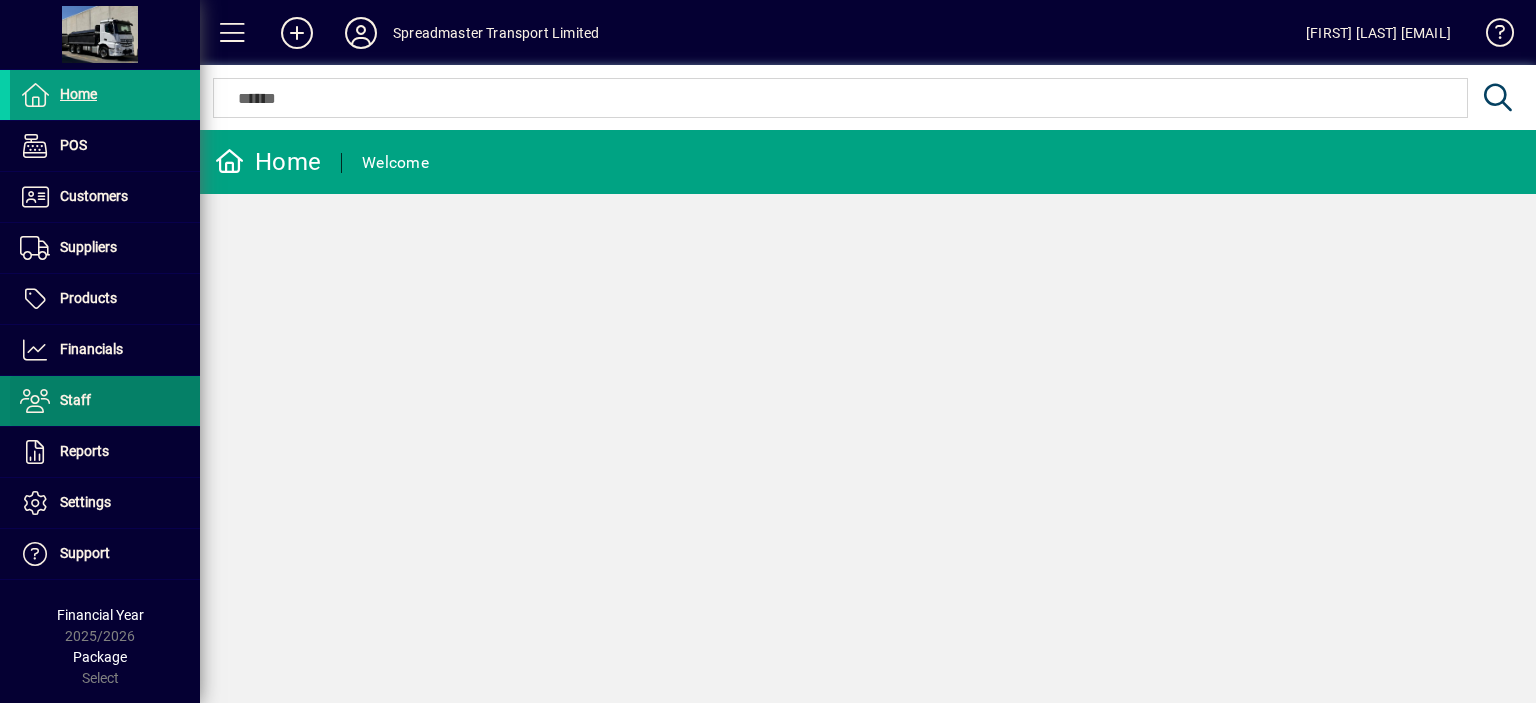 scroll, scrollTop: 0, scrollLeft: 0, axis: both 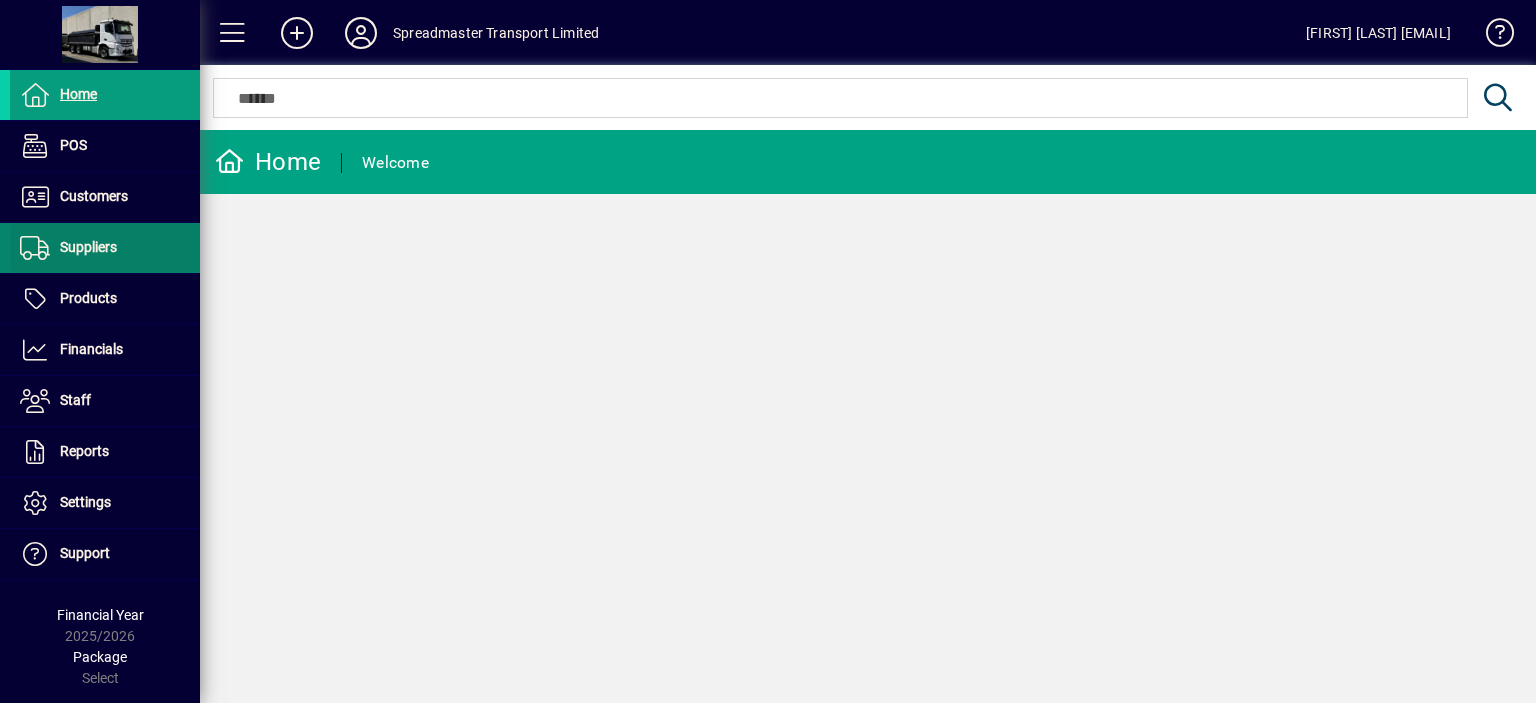 click on "Suppliers" at bounding box center [88, 247] 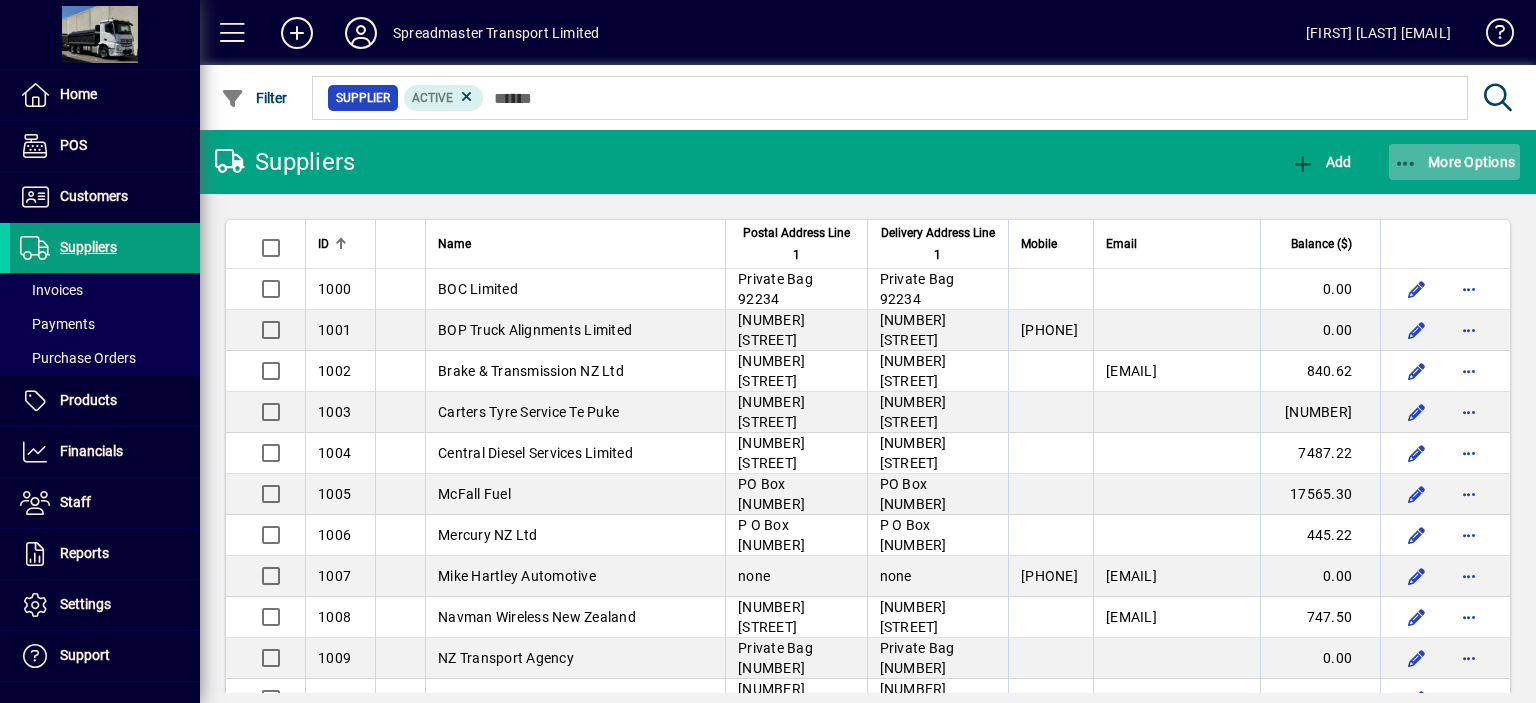 click on "More Options" 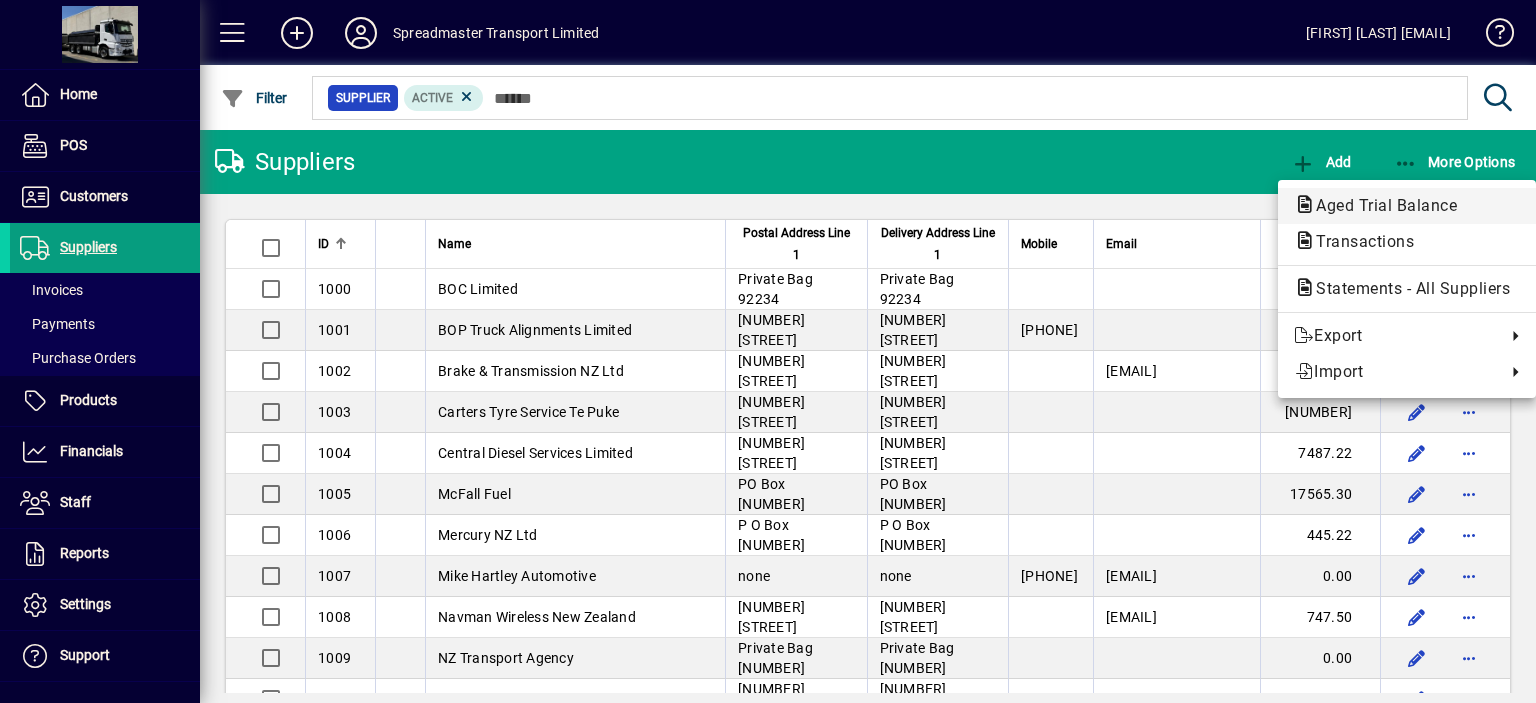 click on "Aged Trial Balance" at bounding box center [1359, 241] 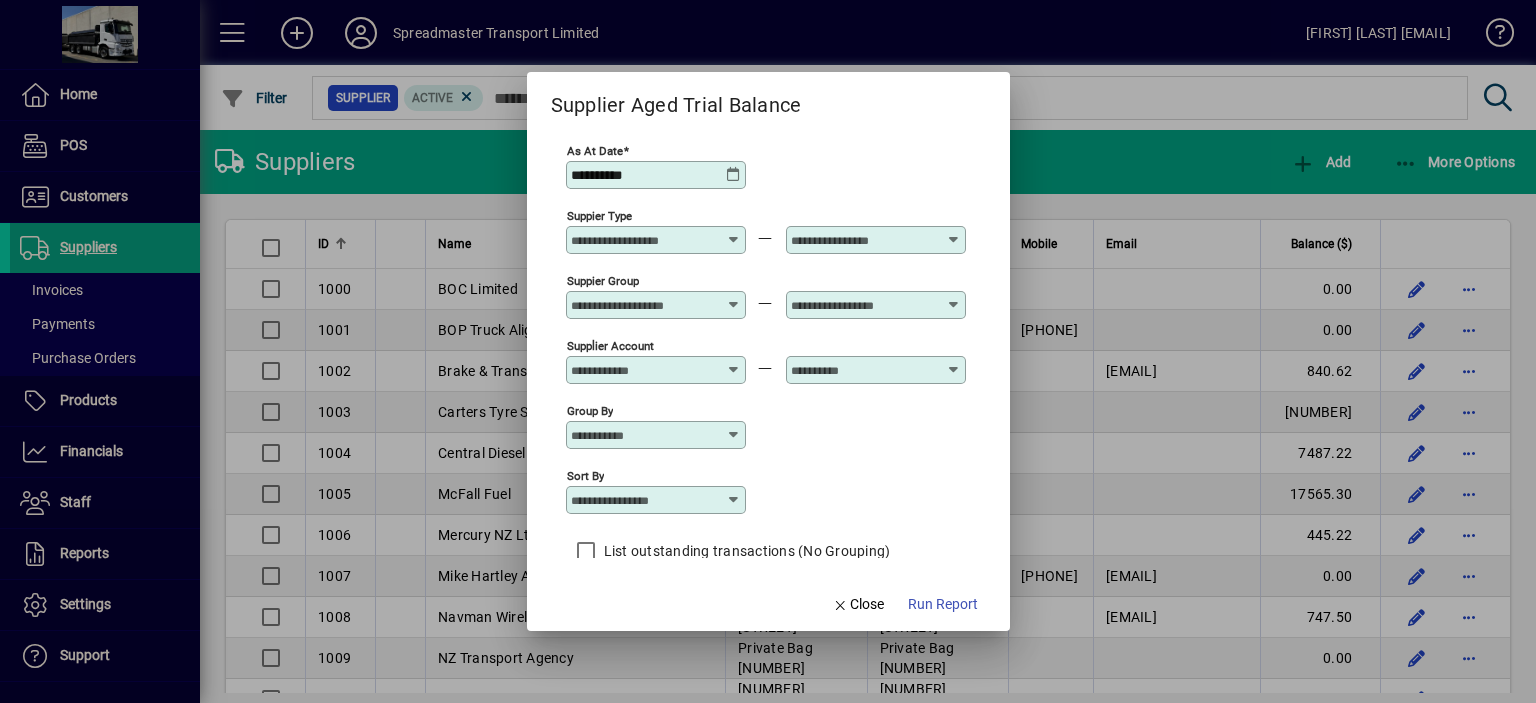 click at bounding box center (734, 500) 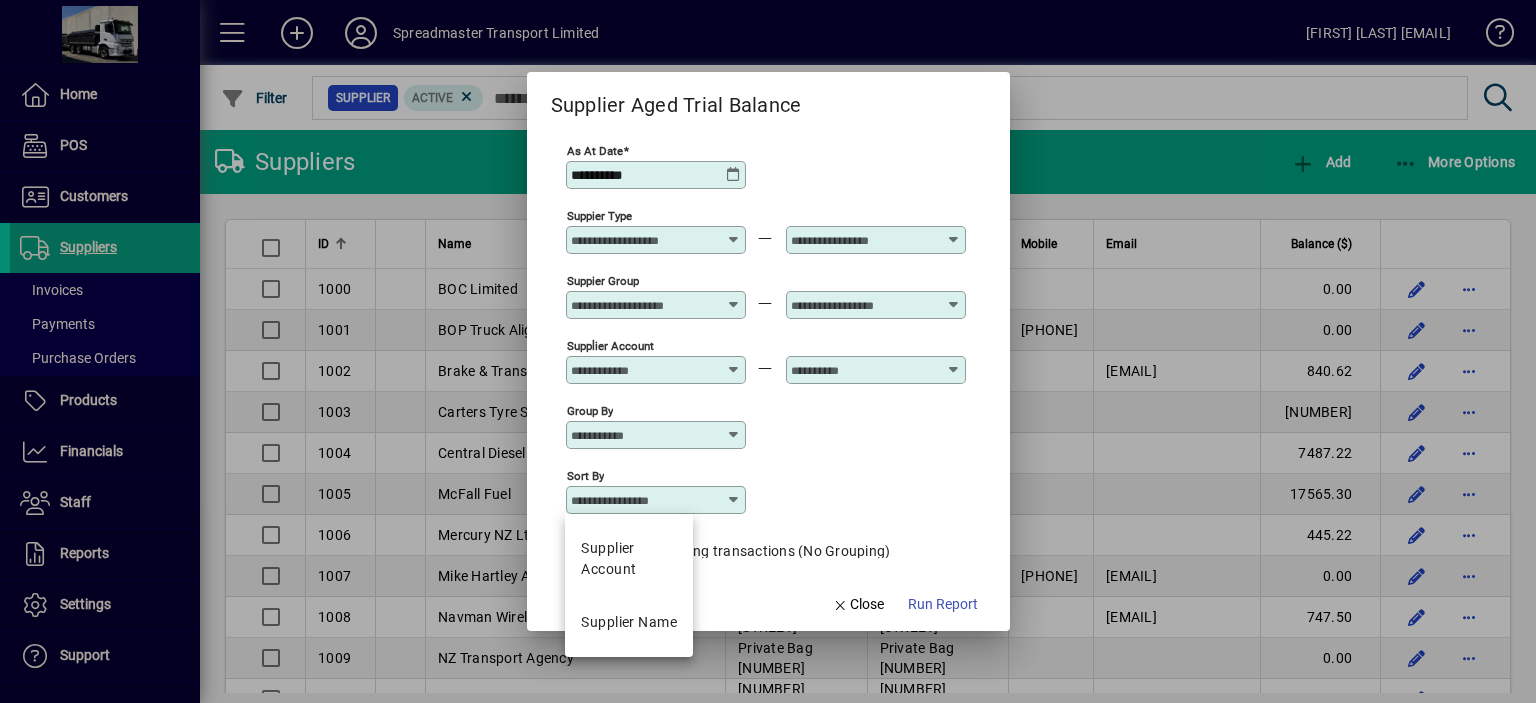 drag, startPoint x: 649, startPoint y: 622, endPoint x: 693, endPoint y: 619, distance: 44.102154 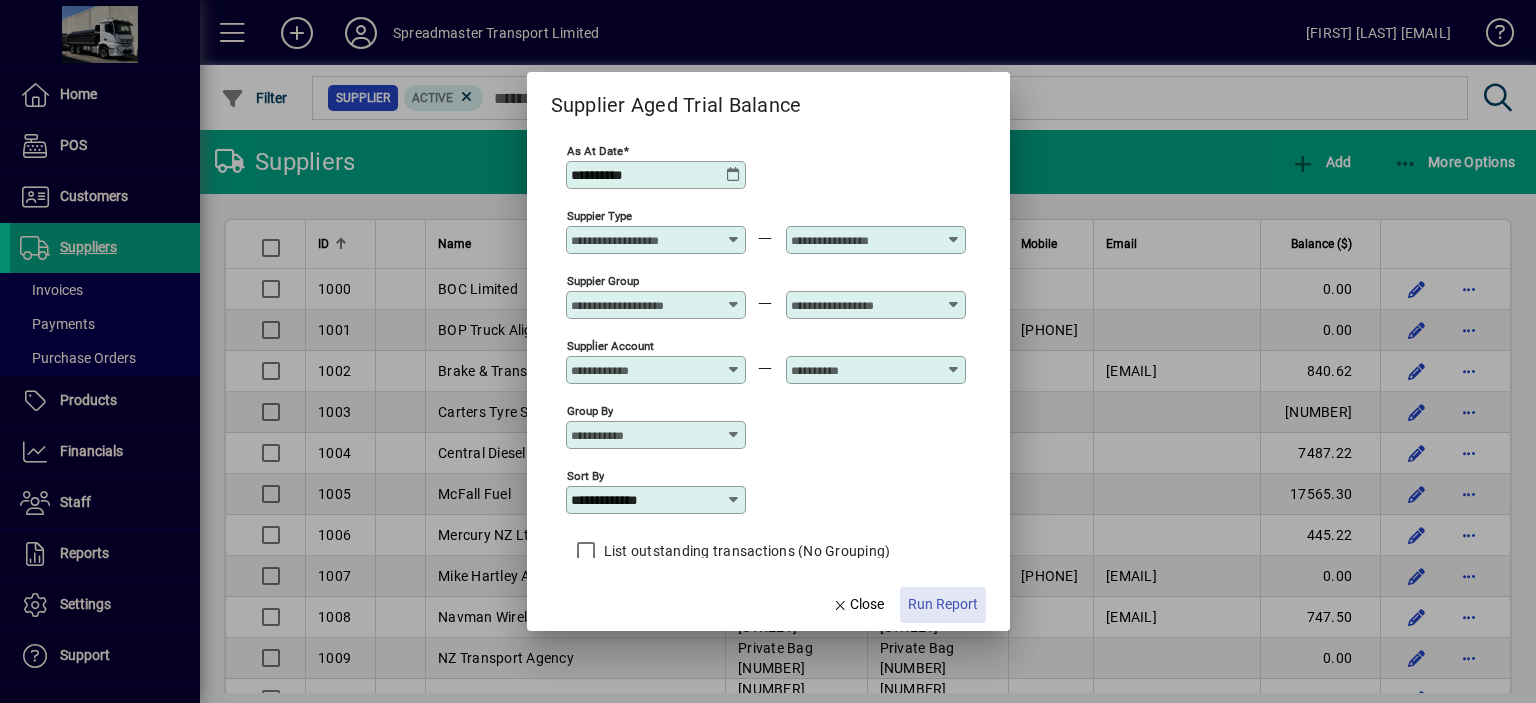 click on "Run Report" 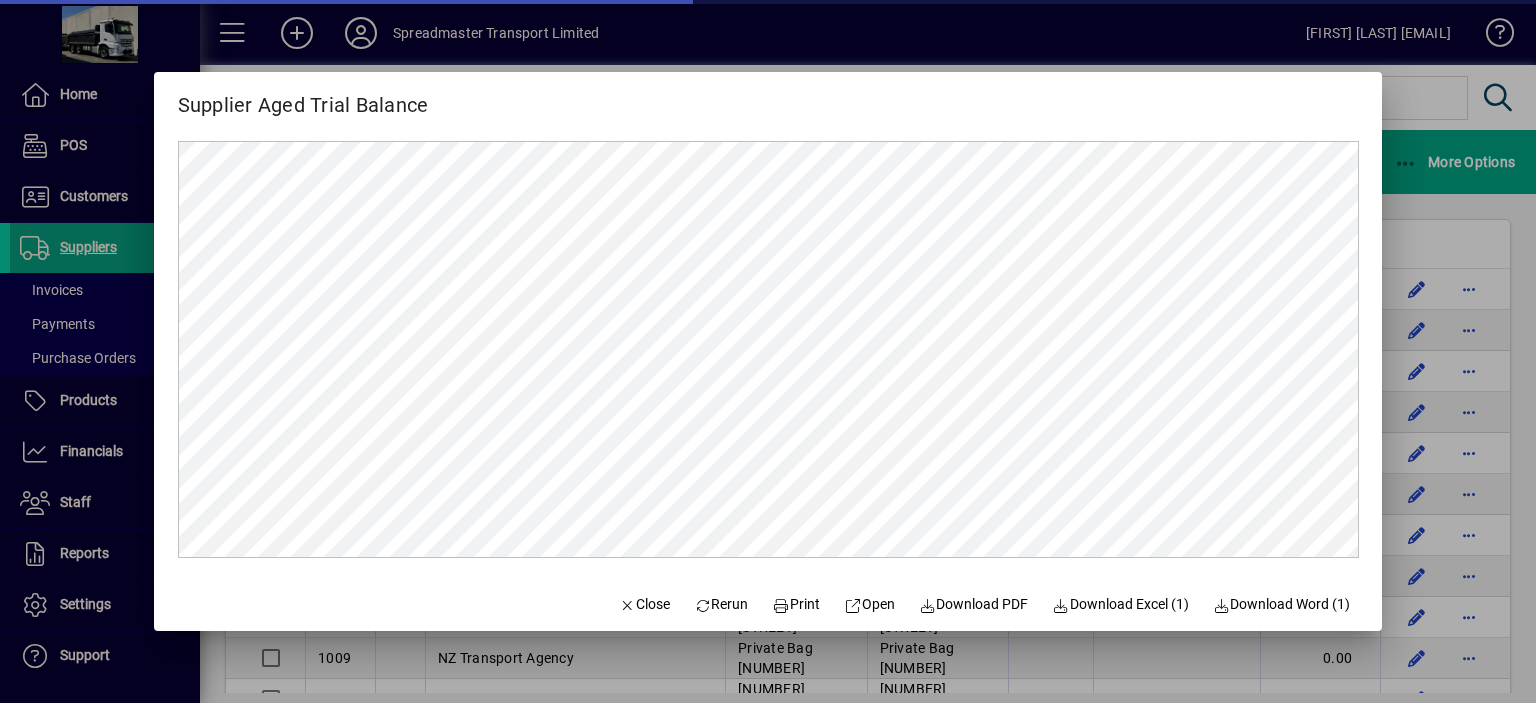 scroll, scrollTop: 0, scrollLeft: 0, axis: both 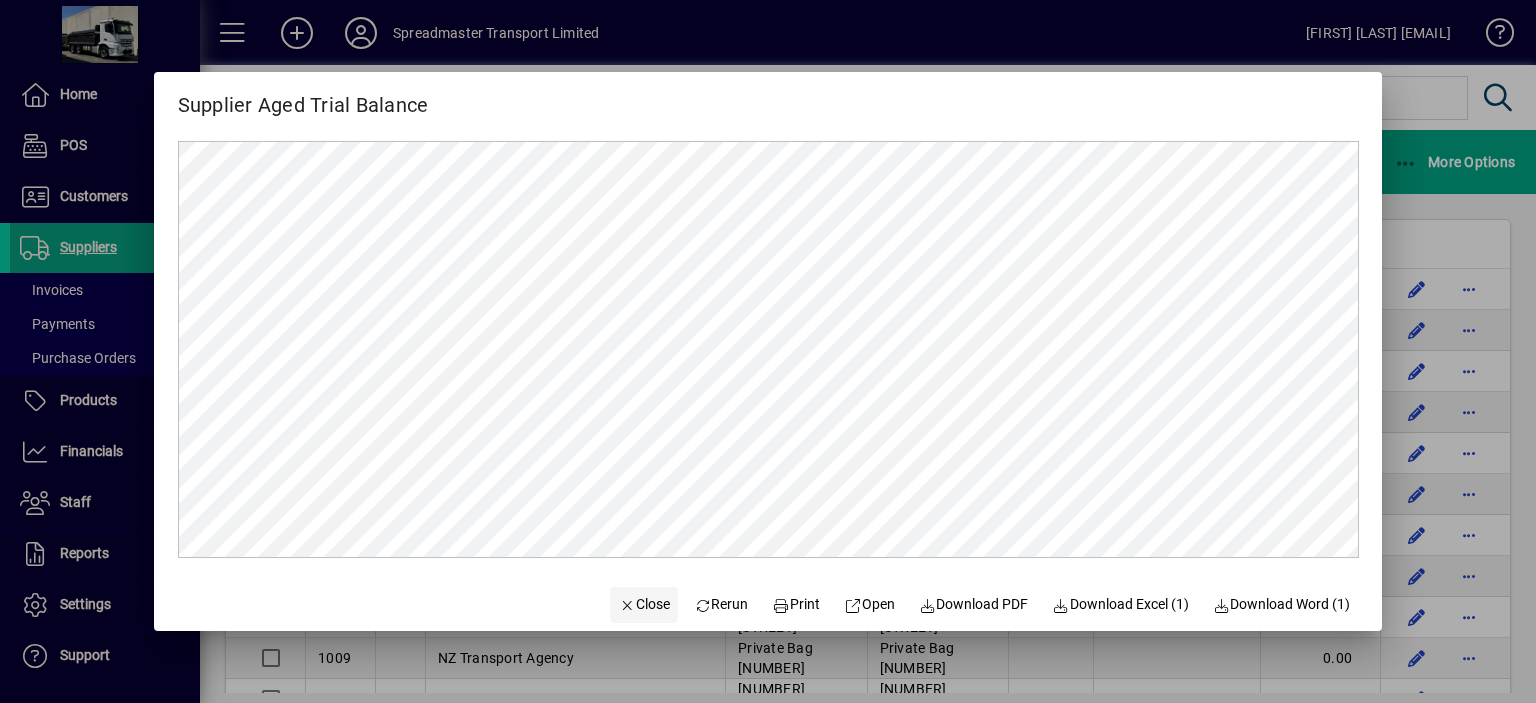 click on "Close" 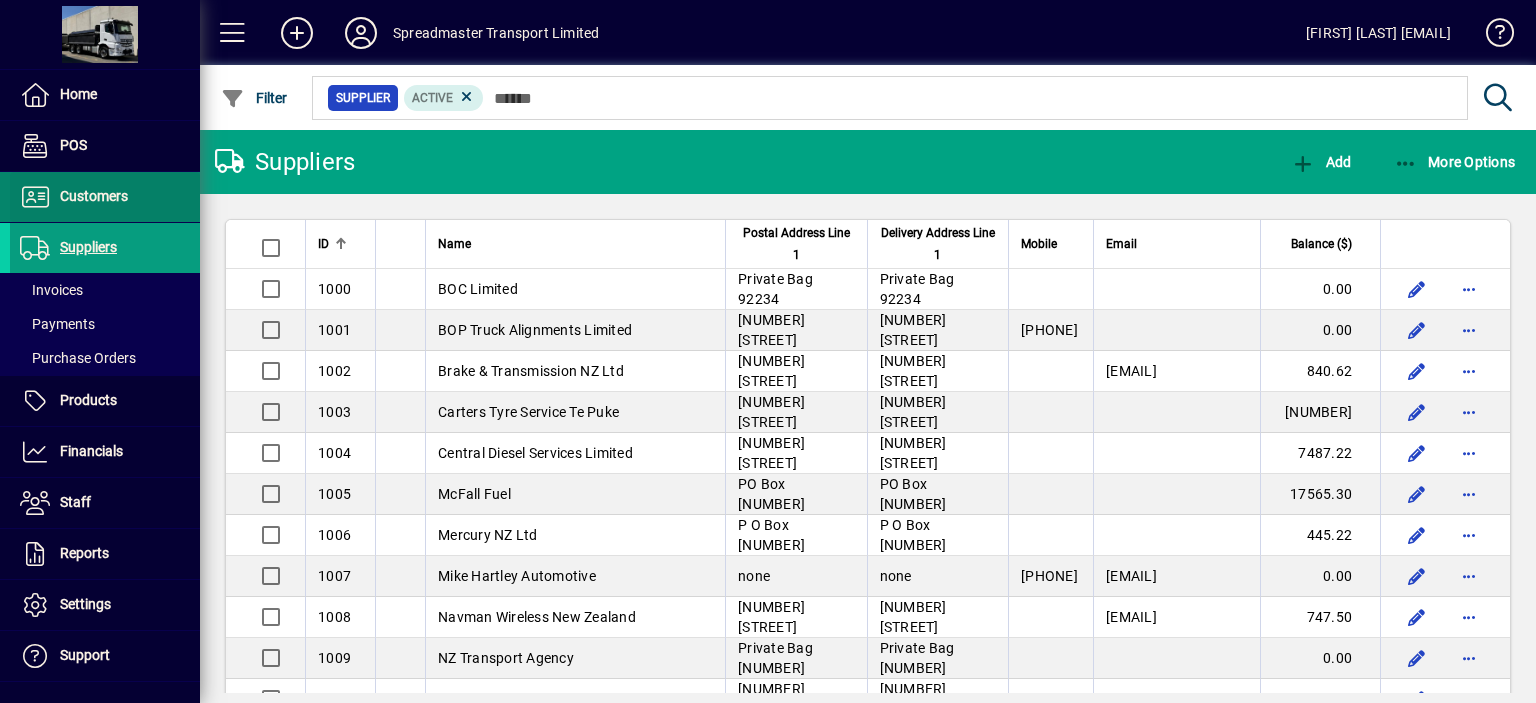 click on "Customers" at bounding box center (94, 196) 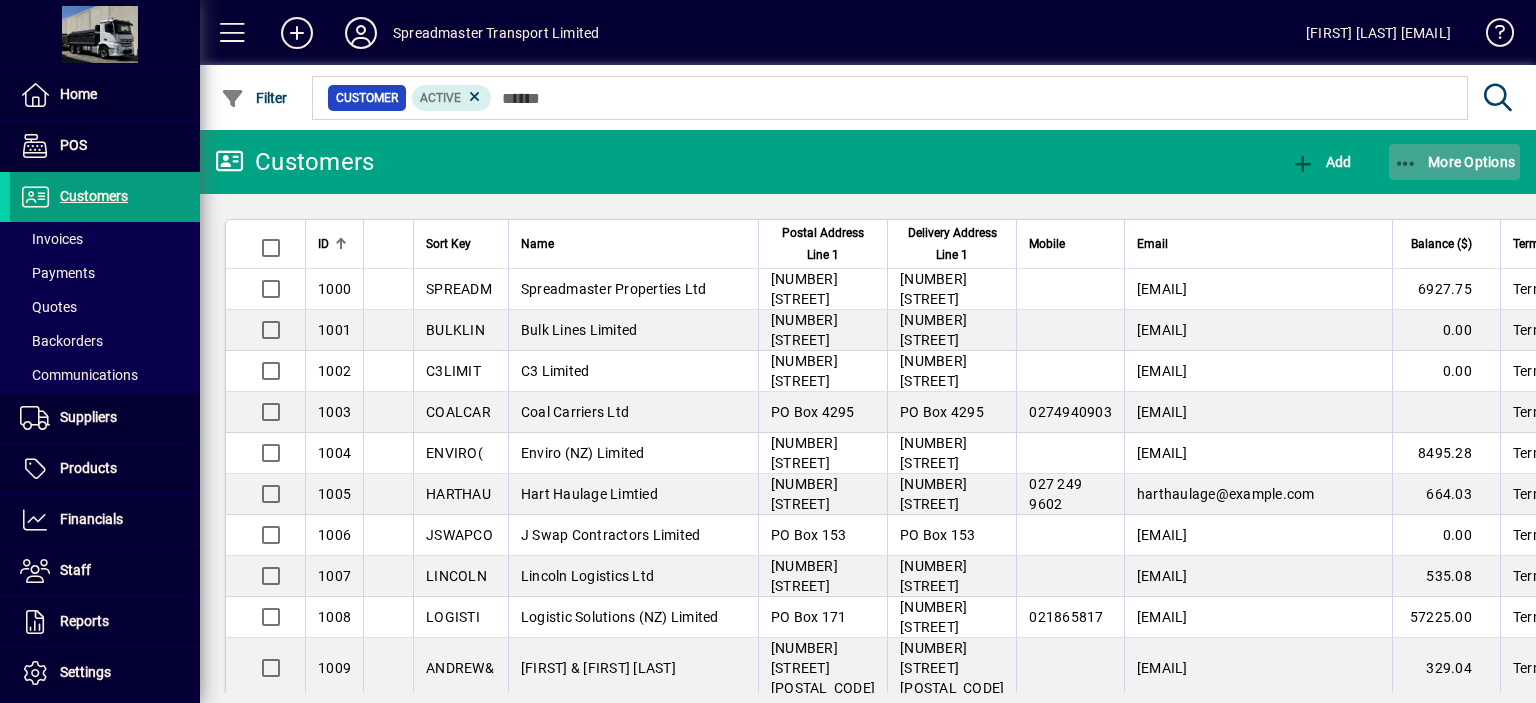 click on "More Options" 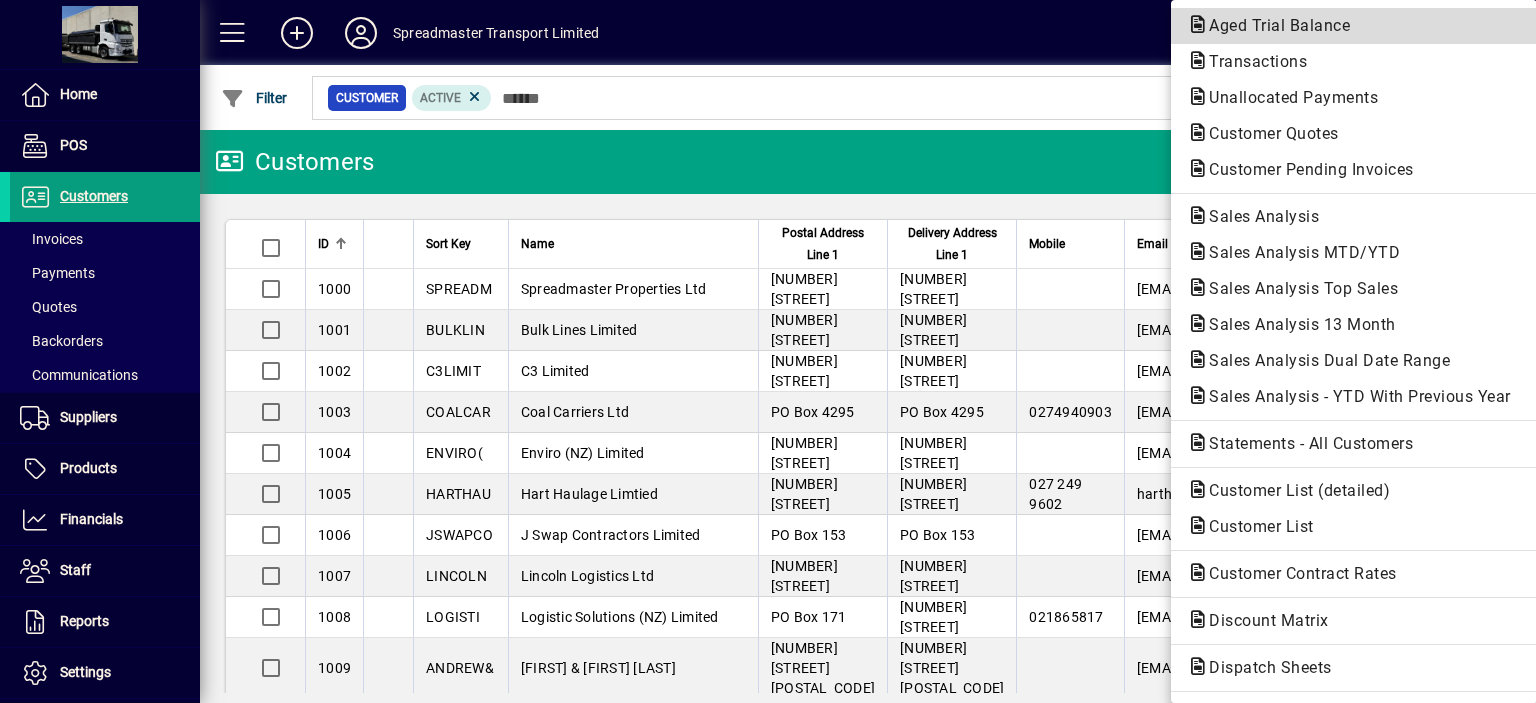 click on "Aged Trial Balance" 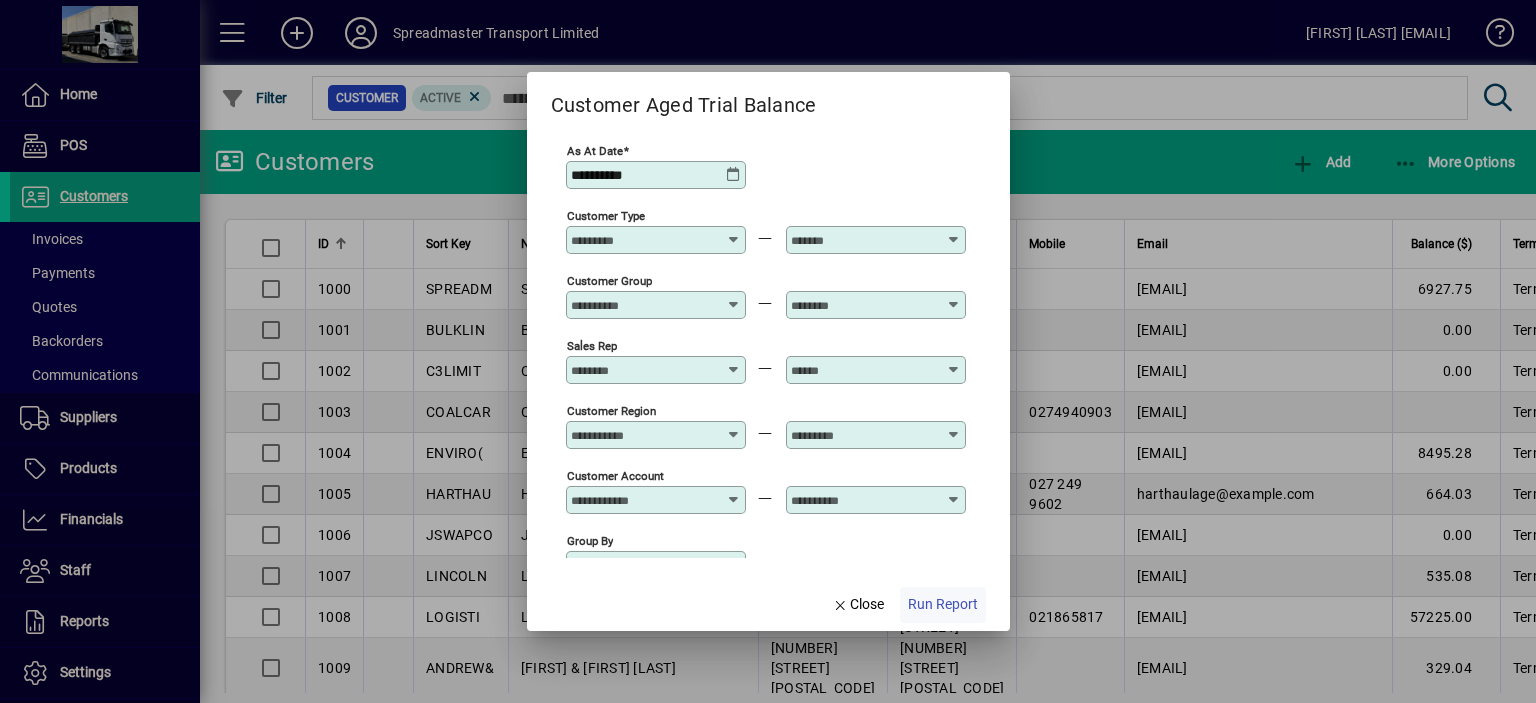 click on "Run Report" 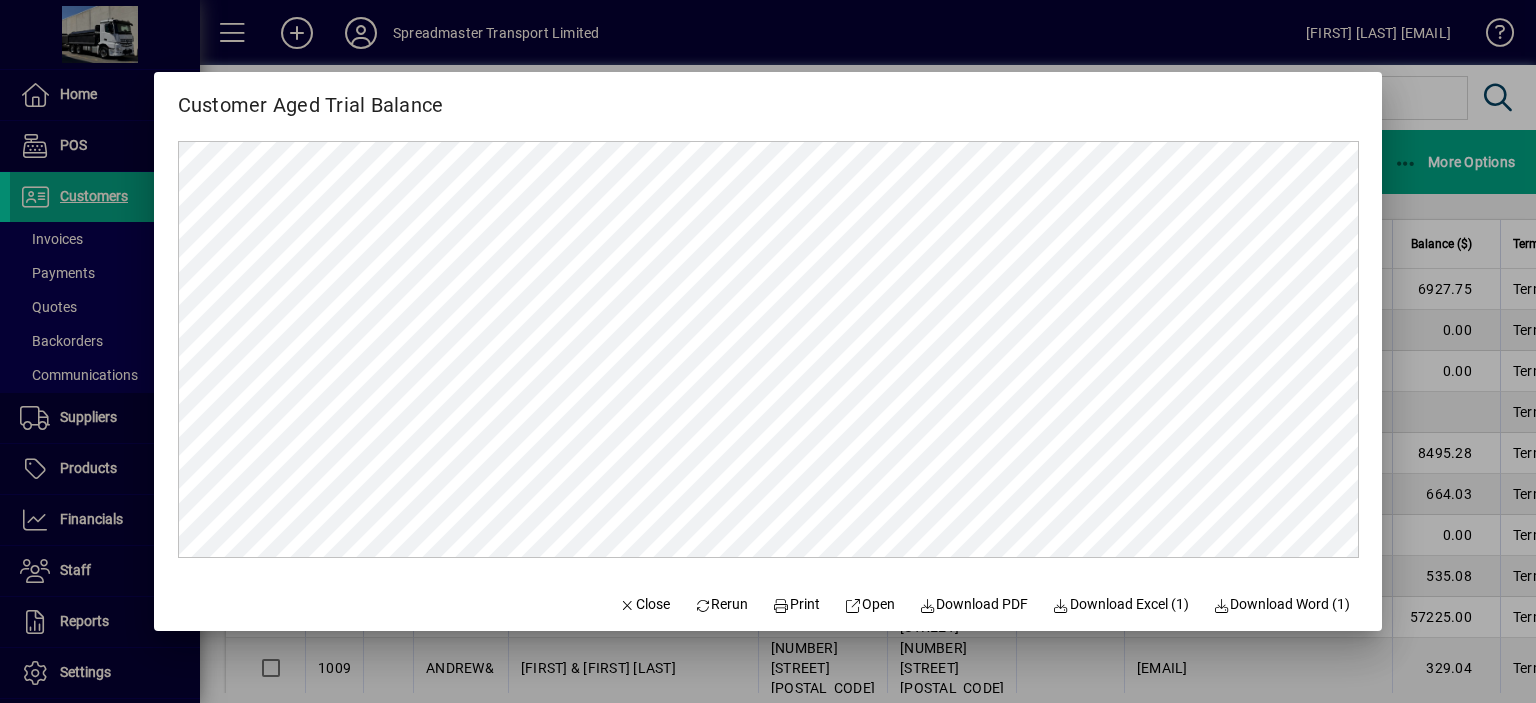 scroll, scrollTop: 0, scrollLeft: 0, axis: both 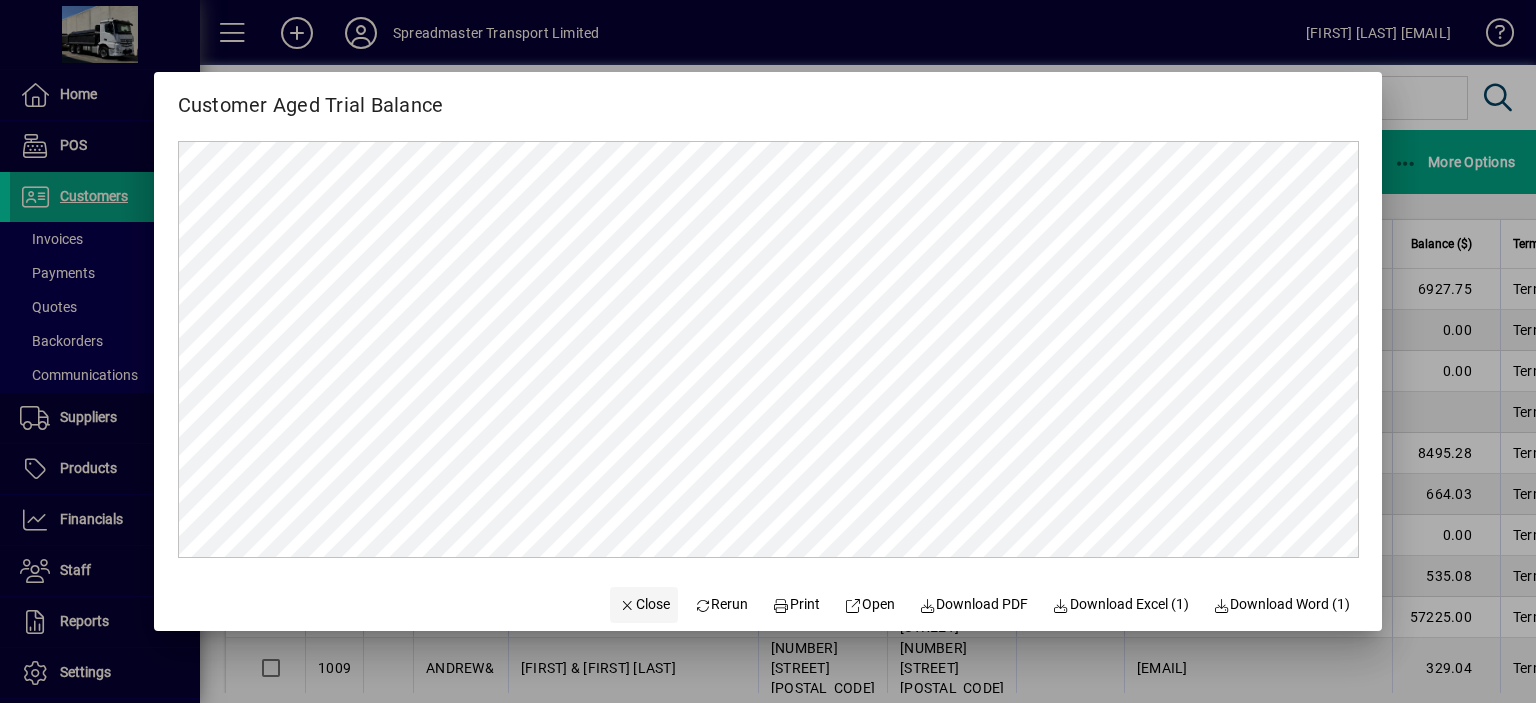 click on "Close" 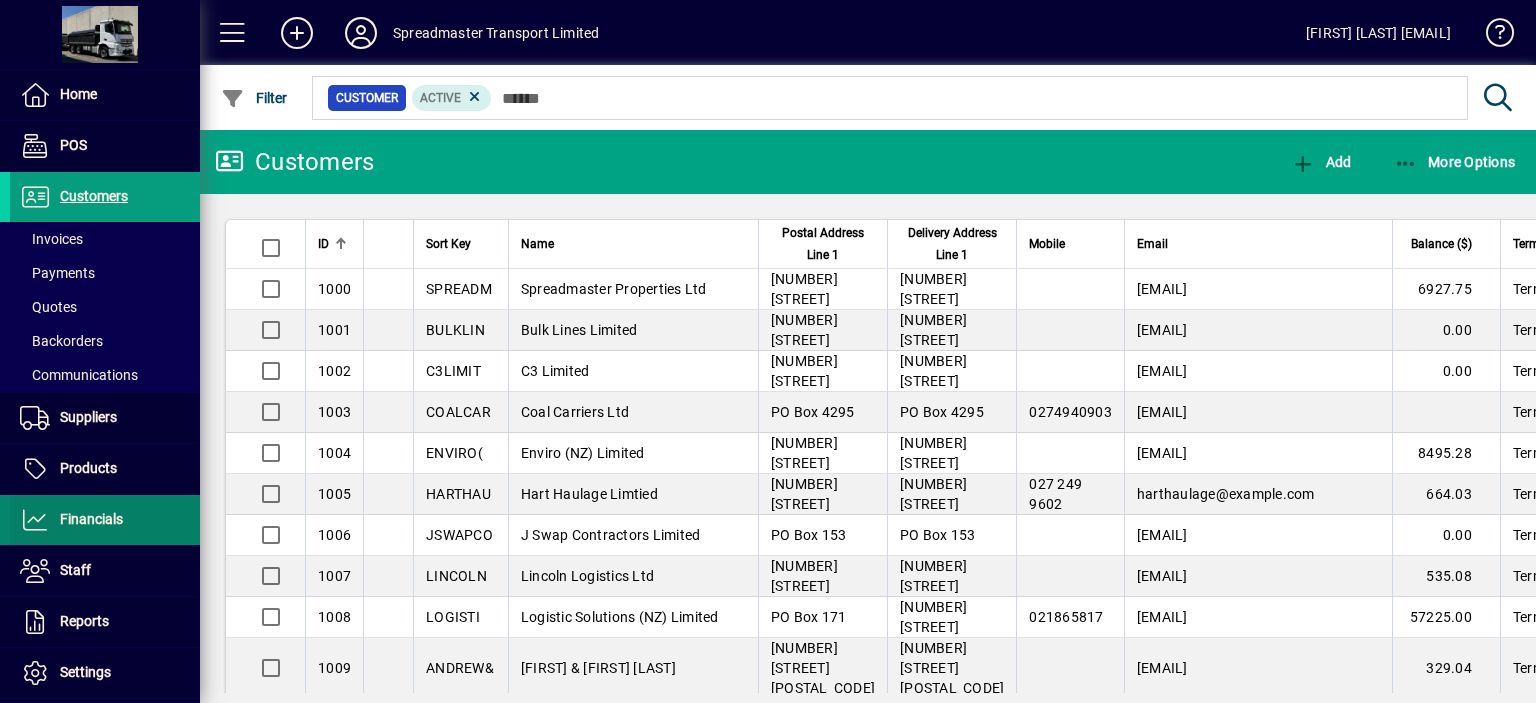 click on "Financials" at bounding box center (91, 519) 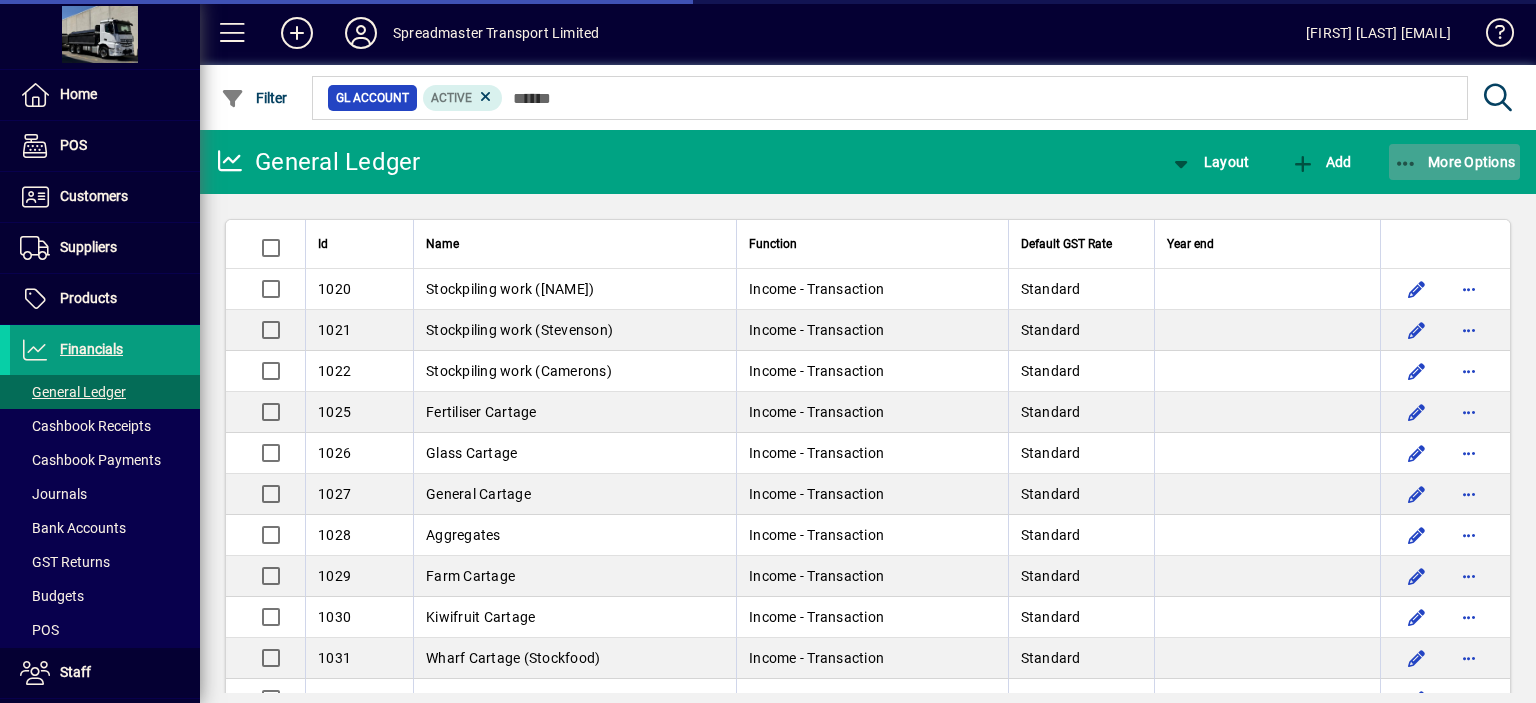 click on "More Options" 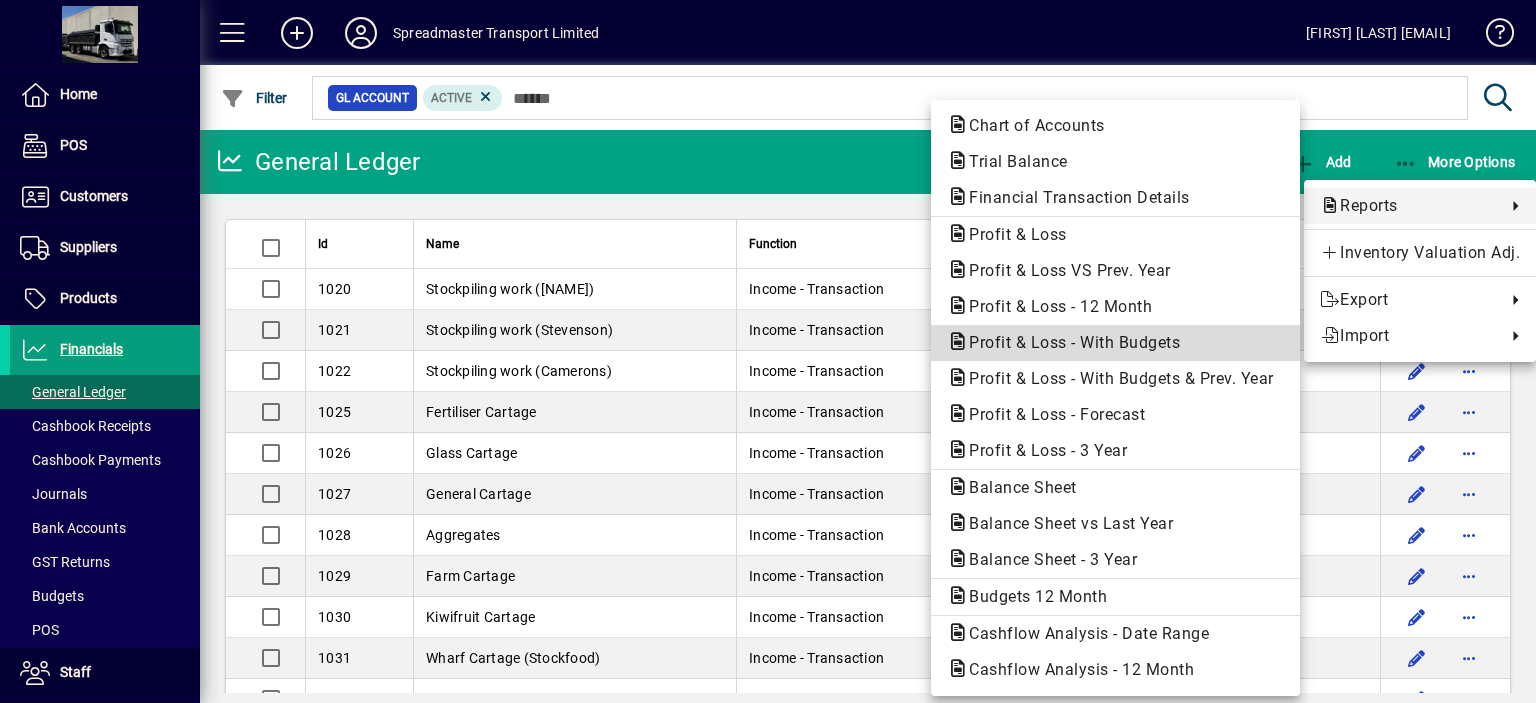 click on "Profit & Loss - With Budgets" 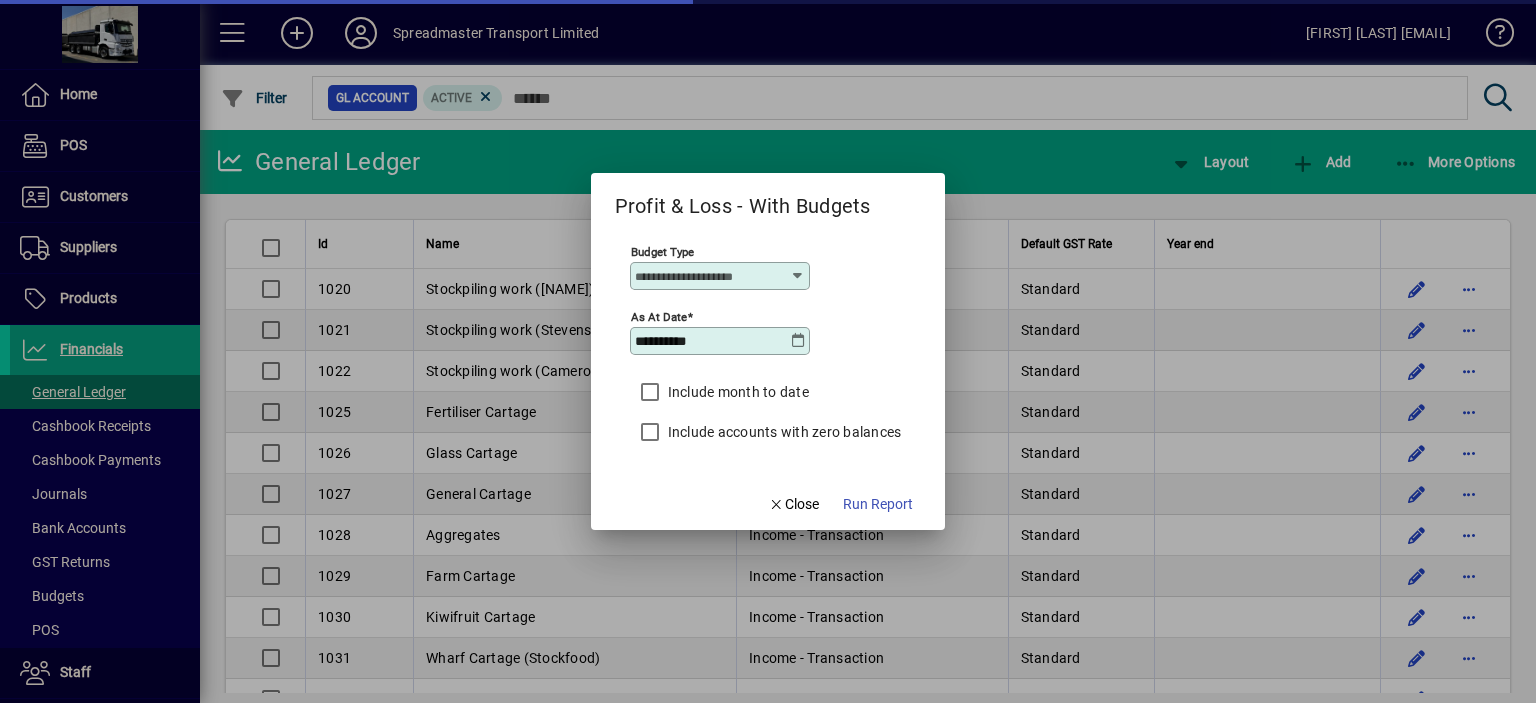 type on "****" 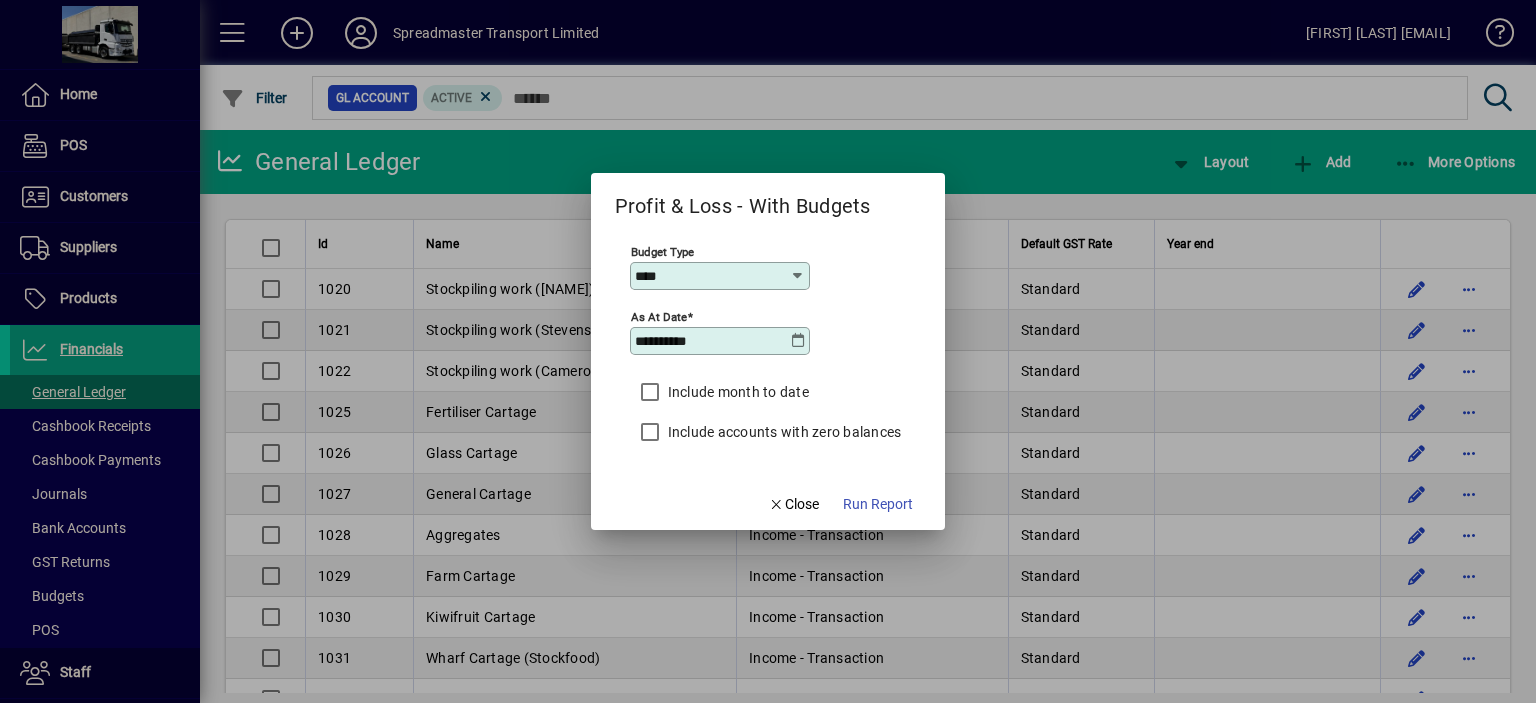 click at bounding box center [798, 341] 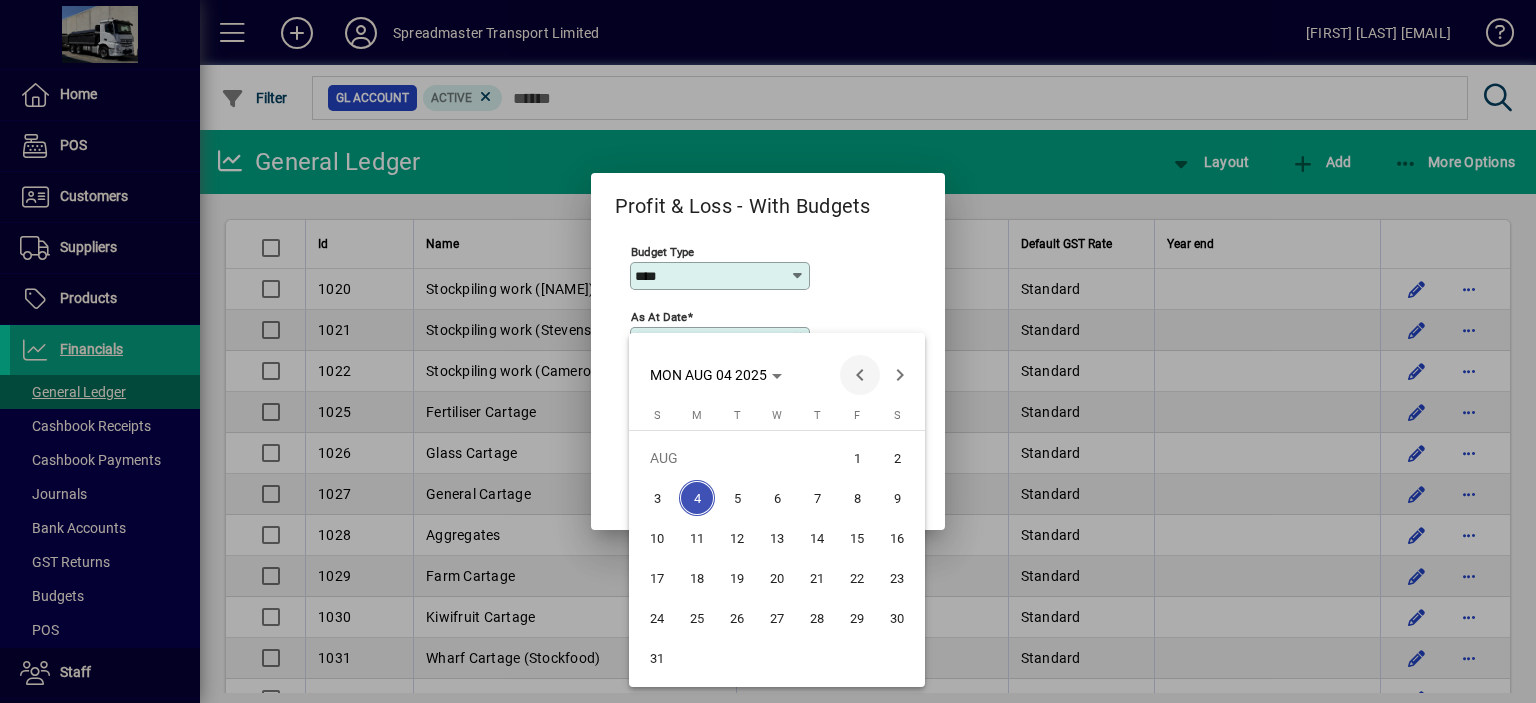 click at bounding box center [860, 375] 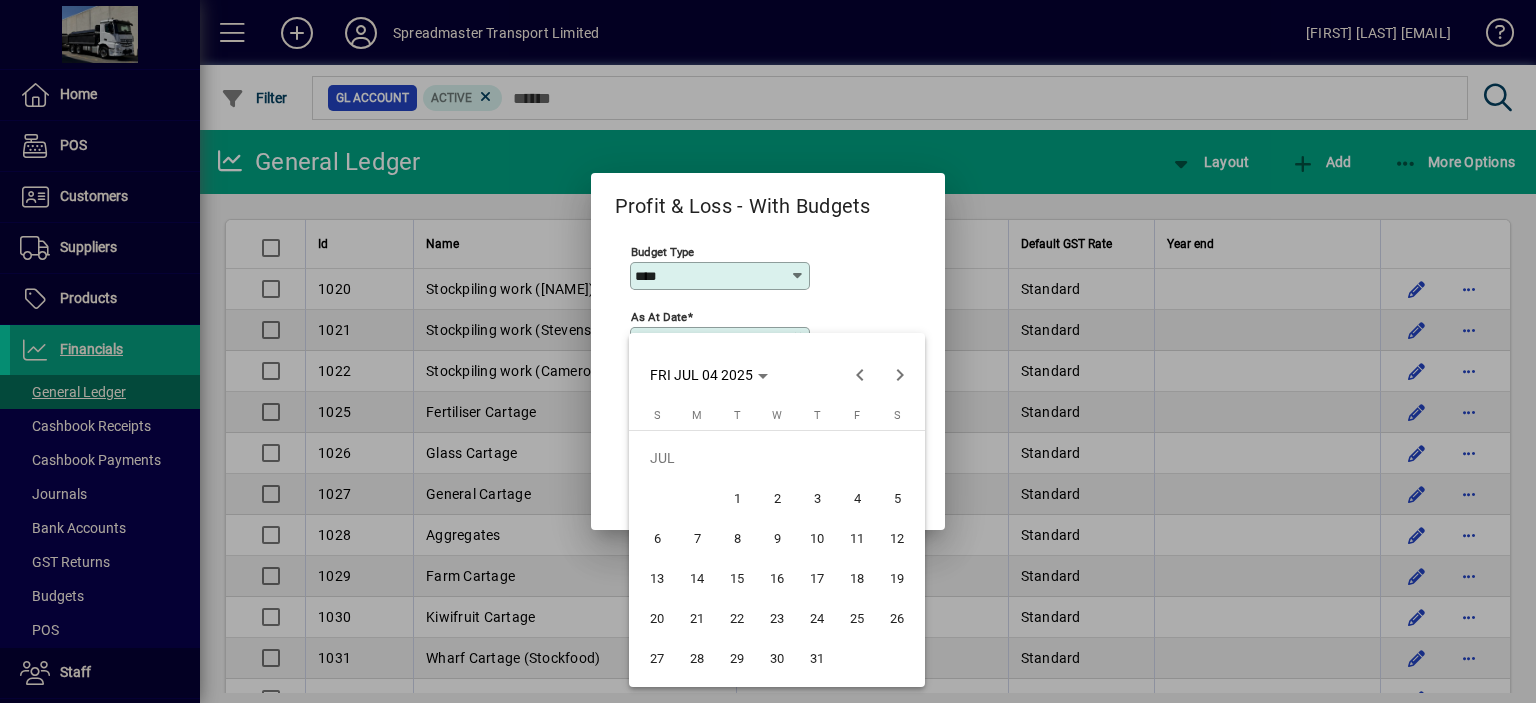 click on "31" at bounding box center (817, 658) 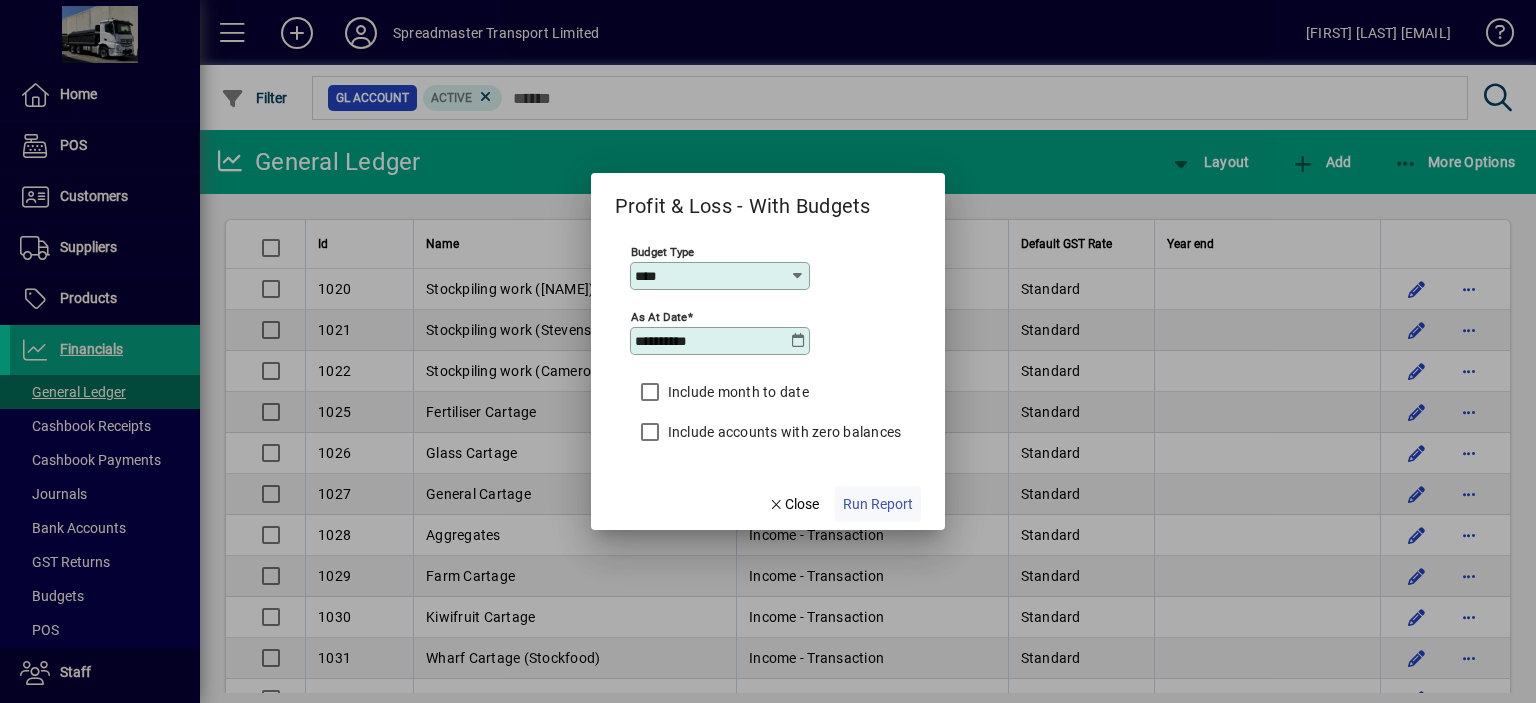 click on "Run Report" 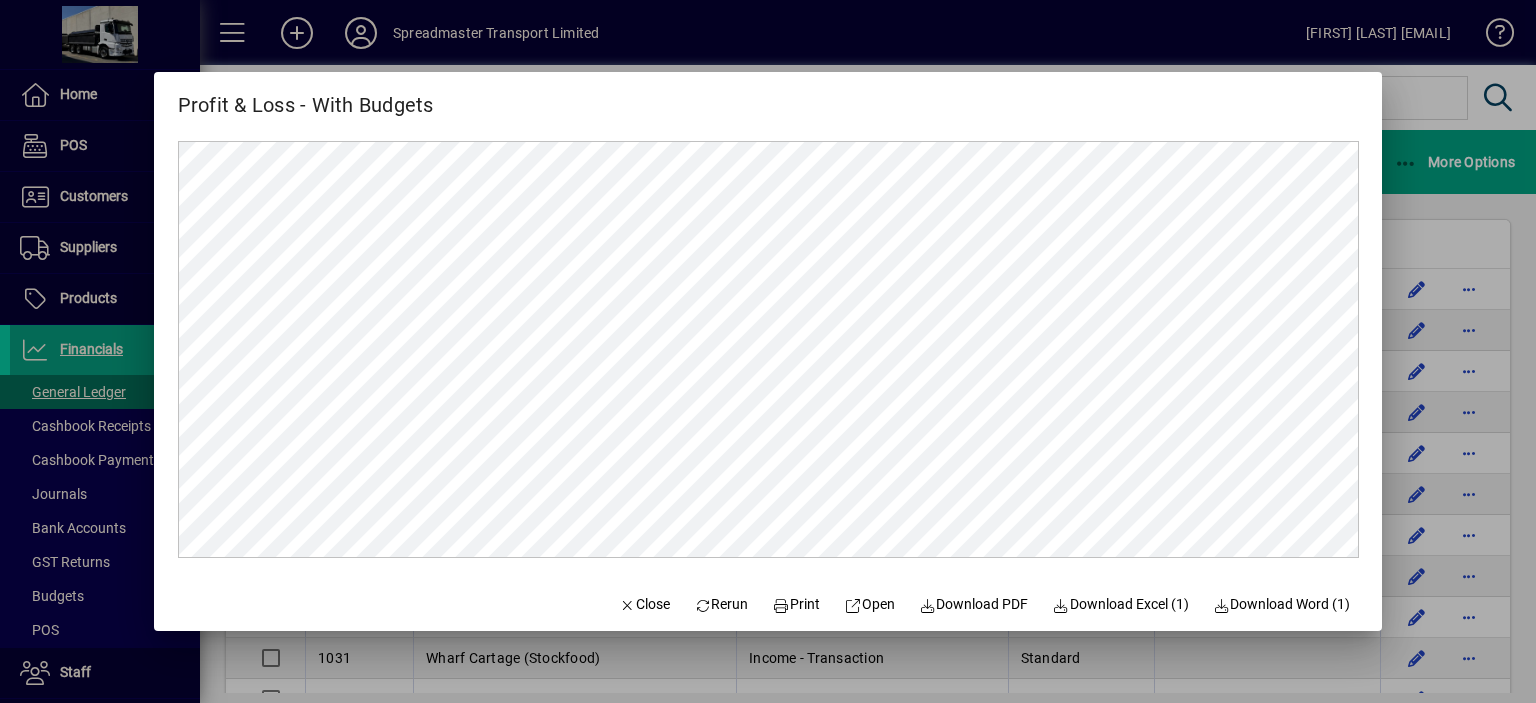 scroll, scrollTop: 0, scrollLeft: 0, axis: both 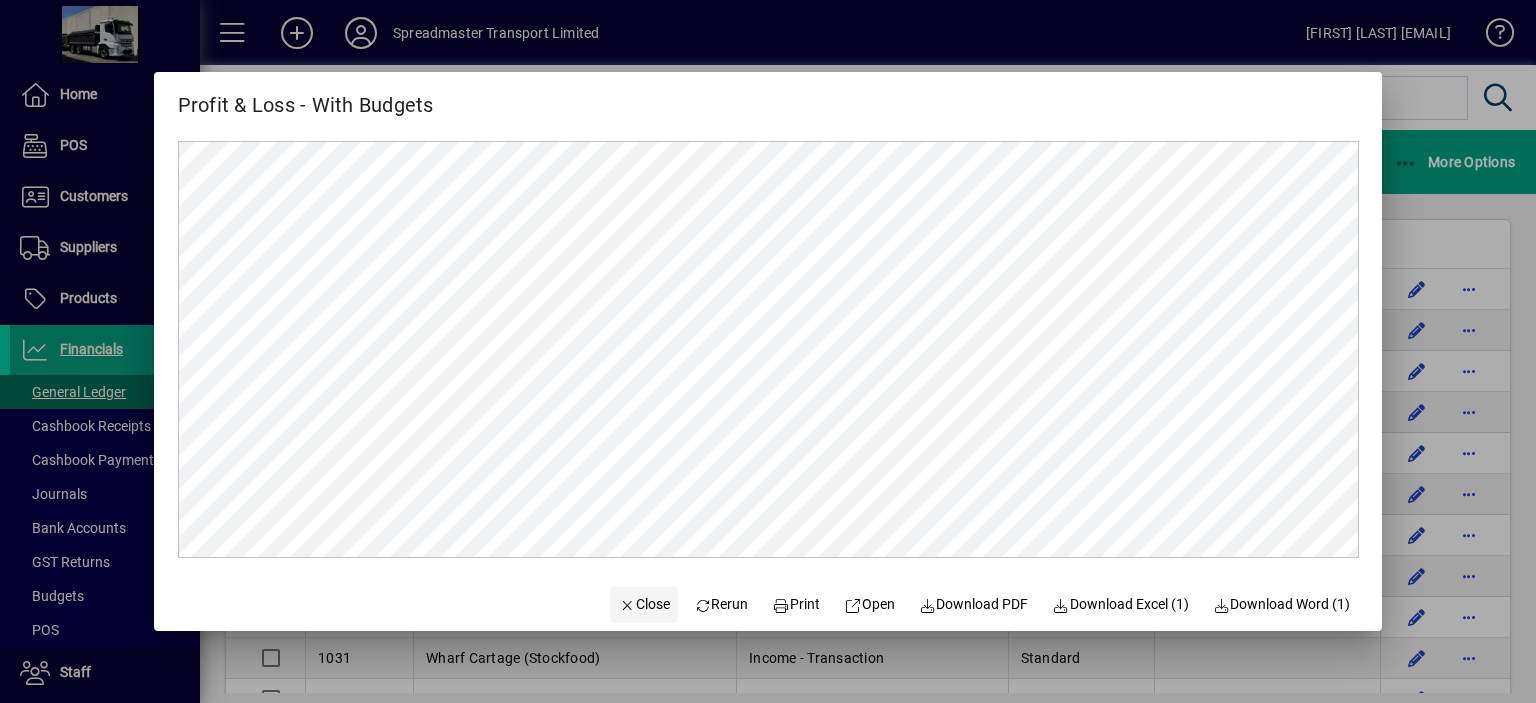 click on "Close" 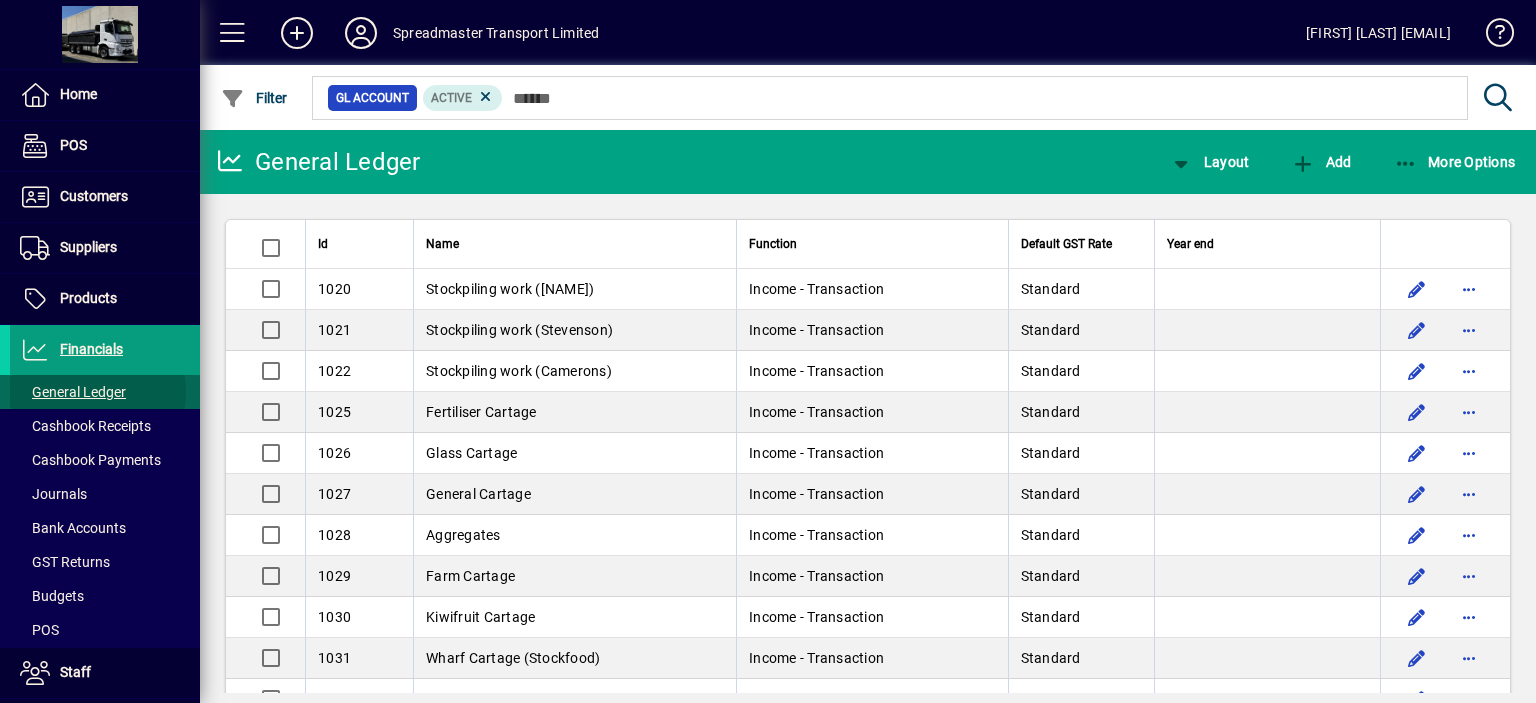 click on "General Ledger" at bounding box center [73, 392] 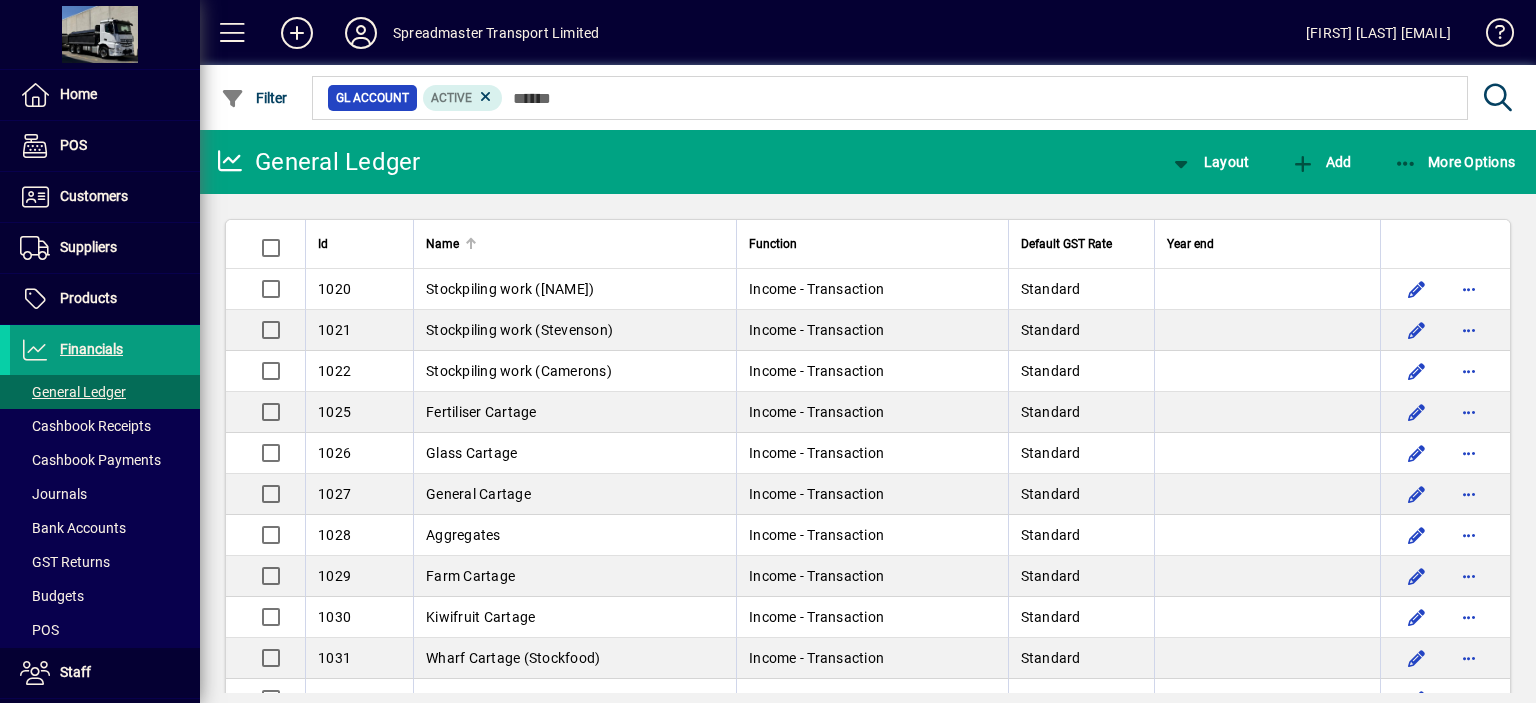 click at bounding box center (471, 239) 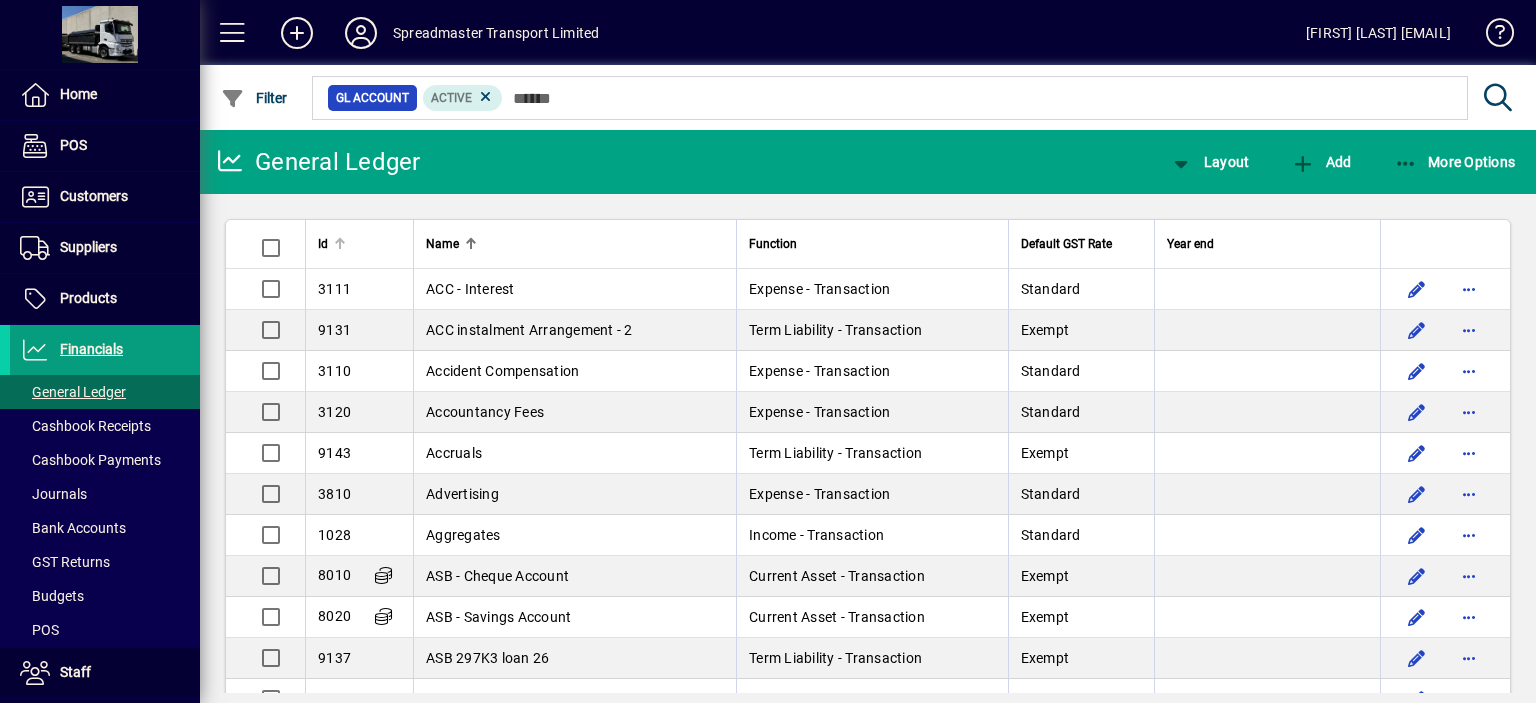 click at bounding box center [338, 241] 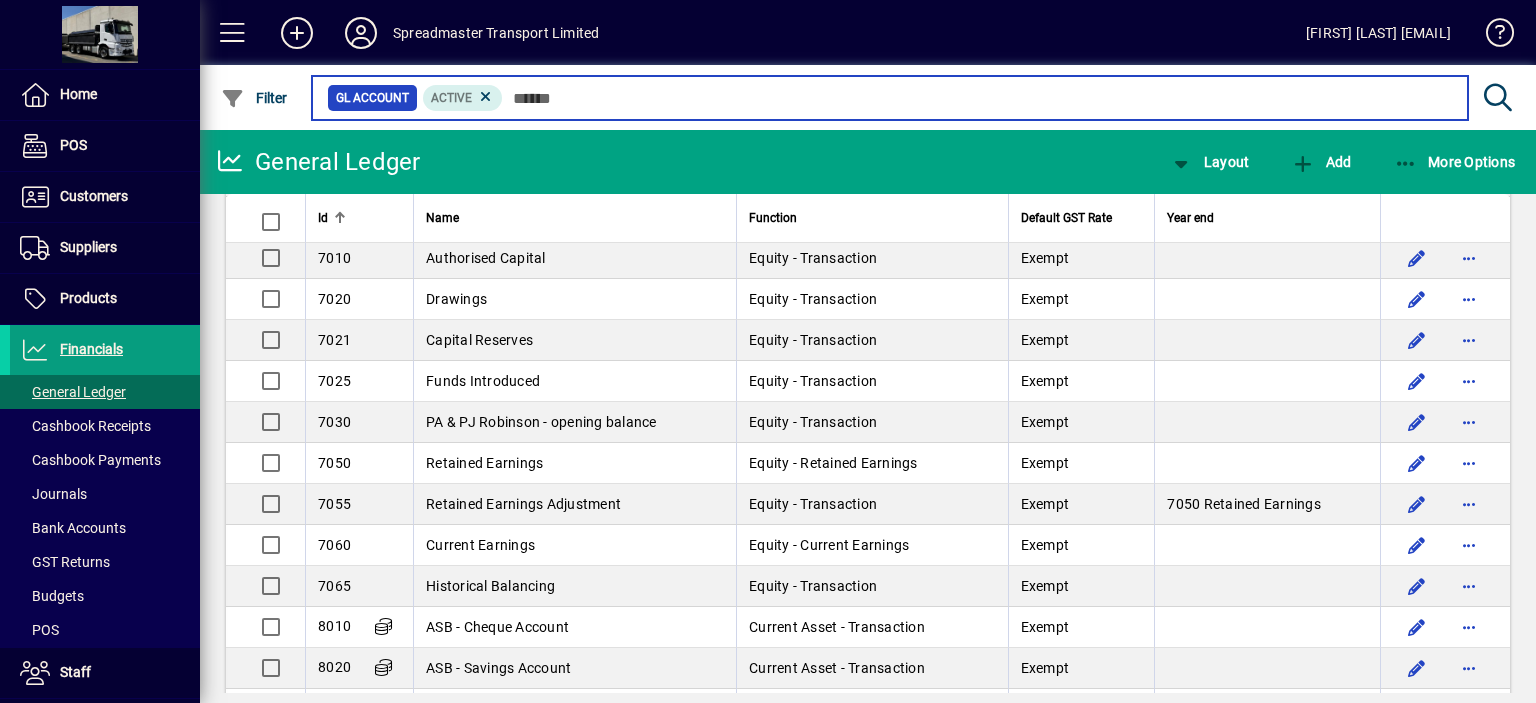 scroll, scrollTop: 4101, scrollLeft: 0, axis: vertical 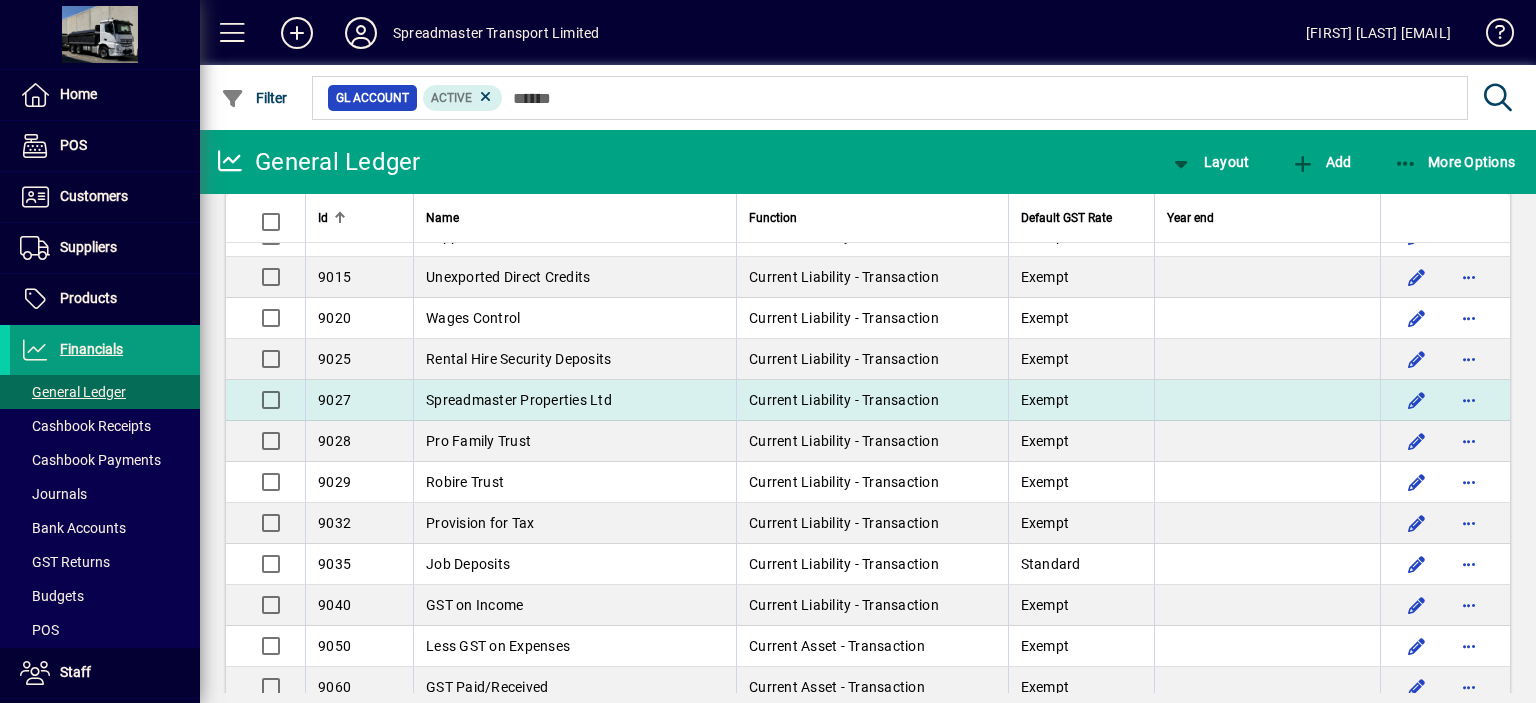 click on "Spreadmaster Properties Ltd" at bounding box center [519, 400] 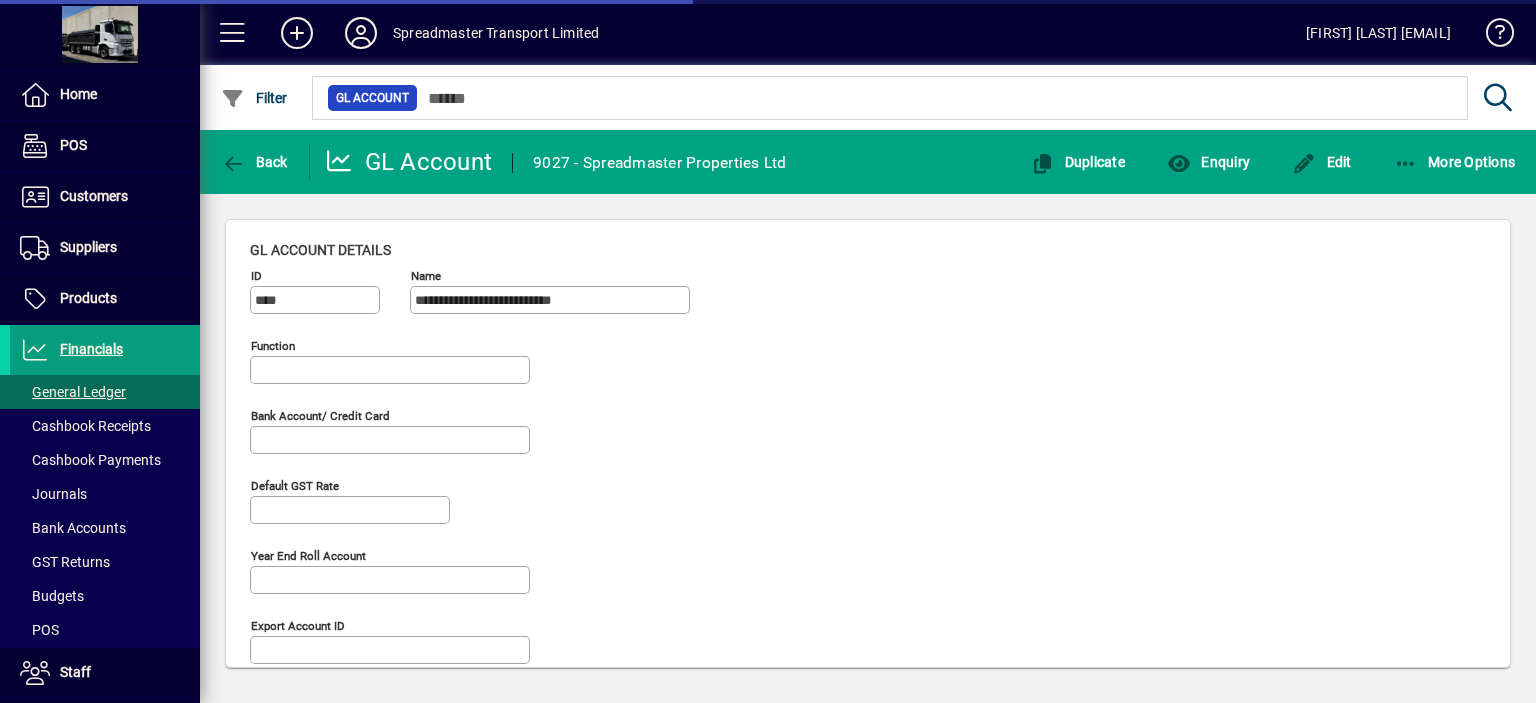type on "**********" 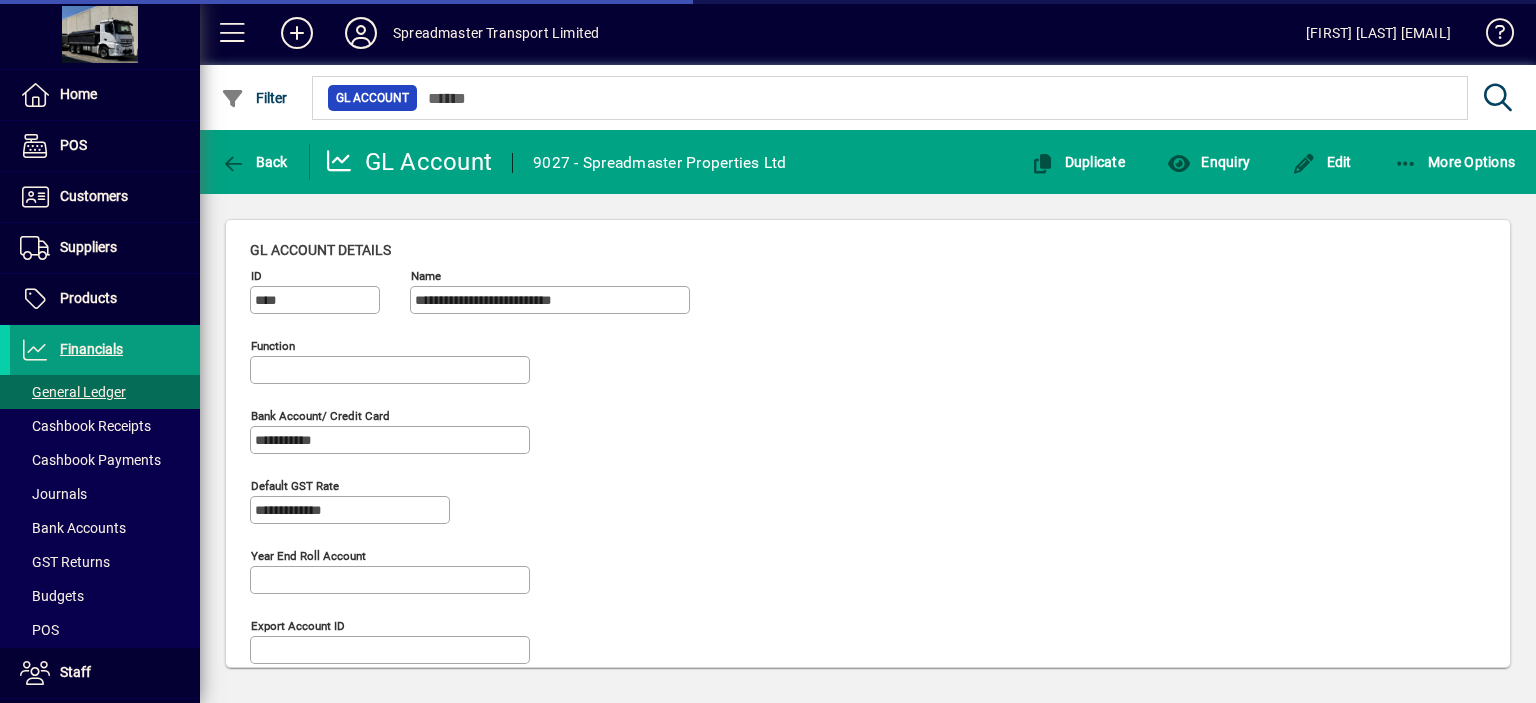 type on "**********" 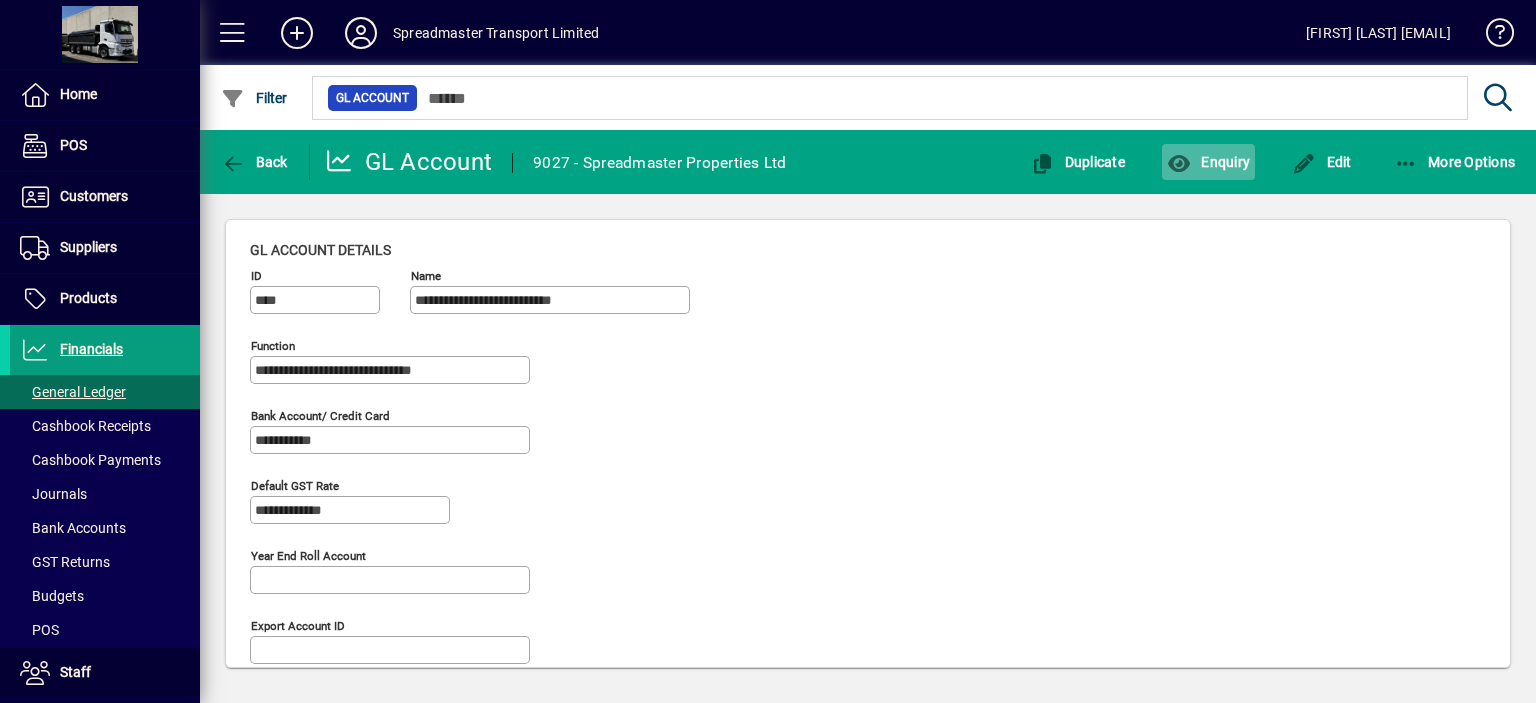 click on "Enquiry" 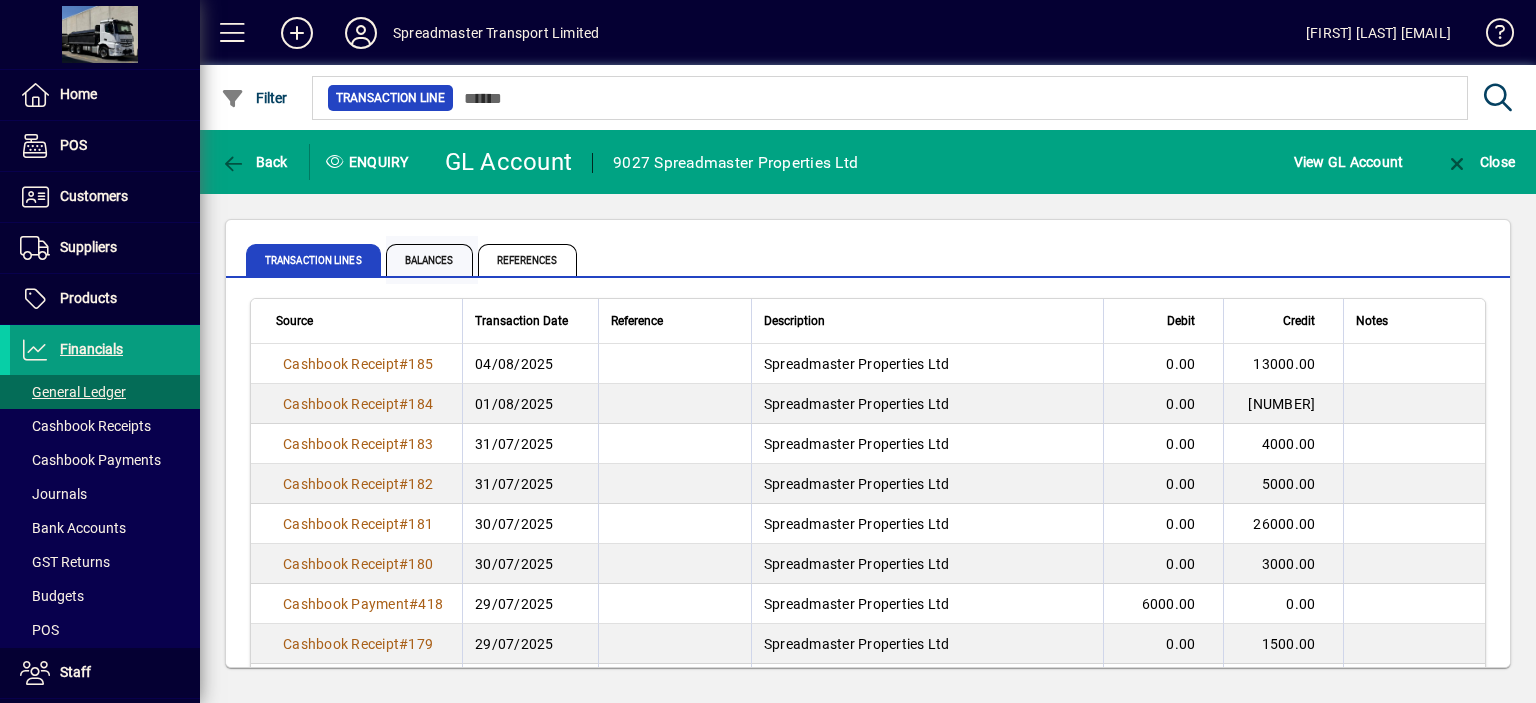 click on "Balances" at bounding box center (429, 260) 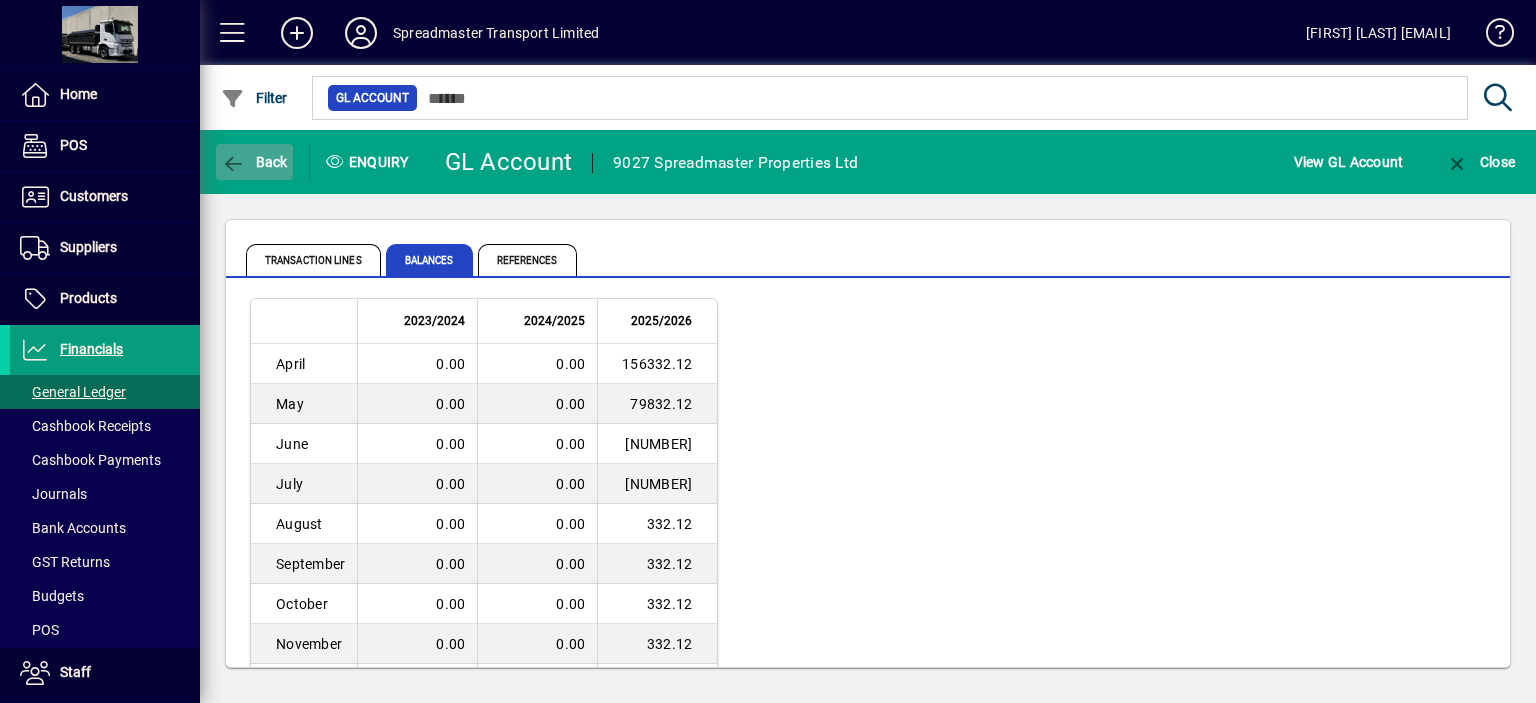 click on "Back" 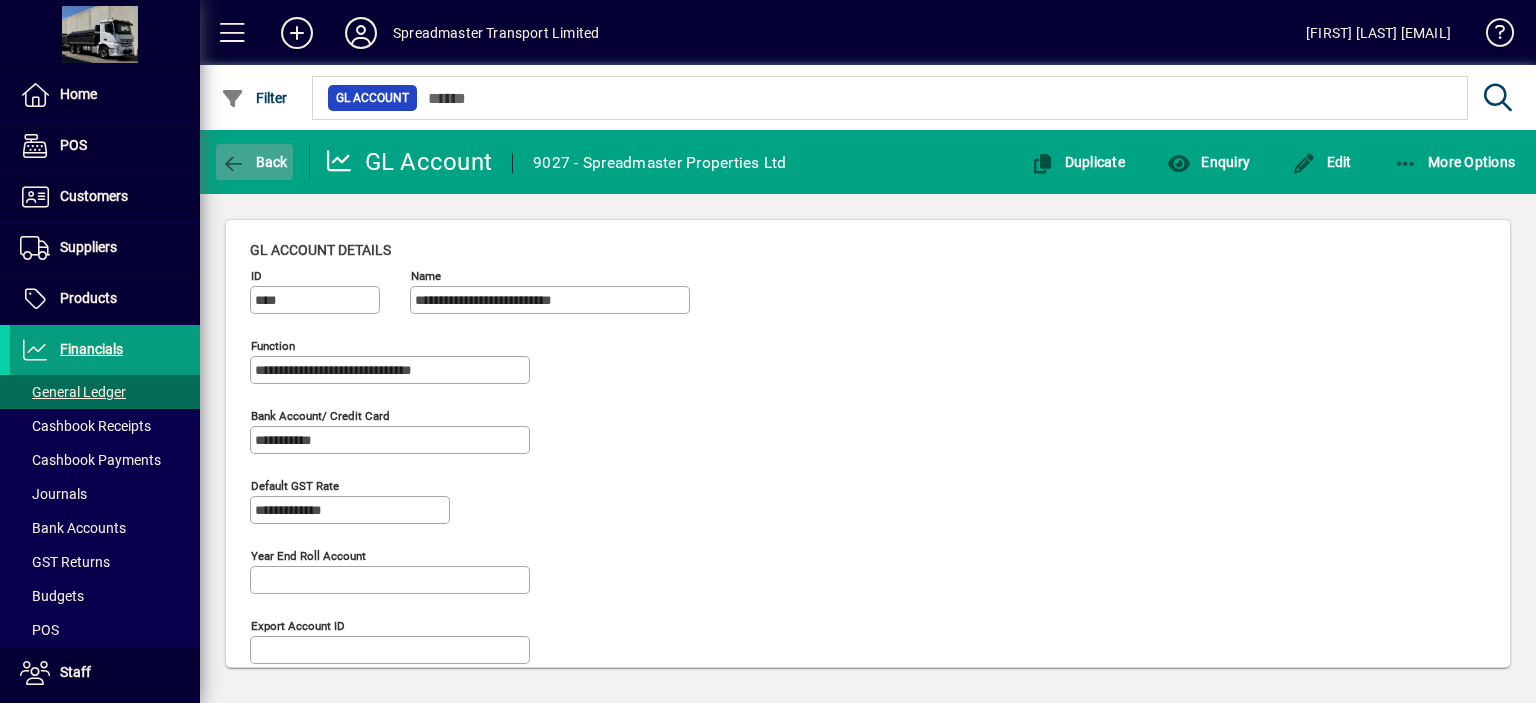 click on "Back" 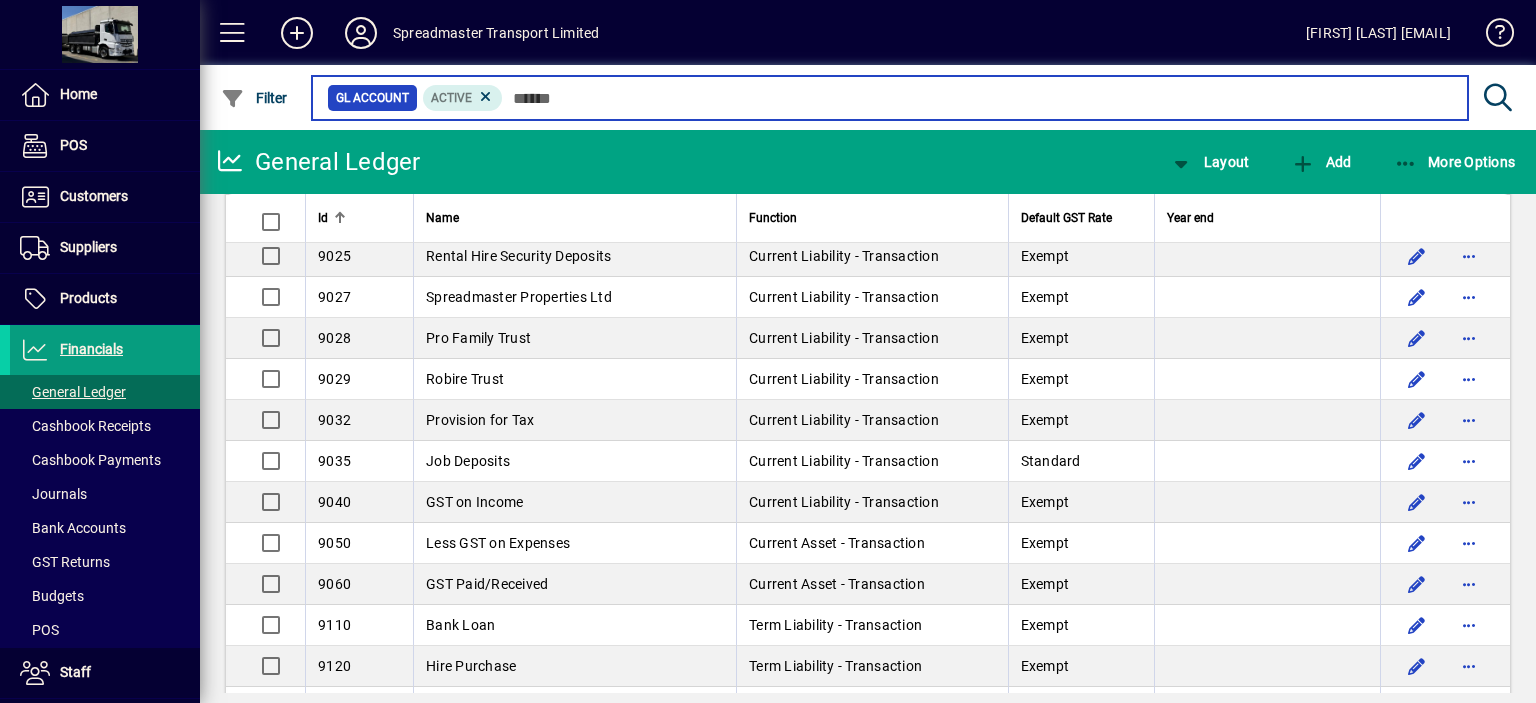 scroll, scrollTop: 5415, scrollLeft: 0, axis: vertical 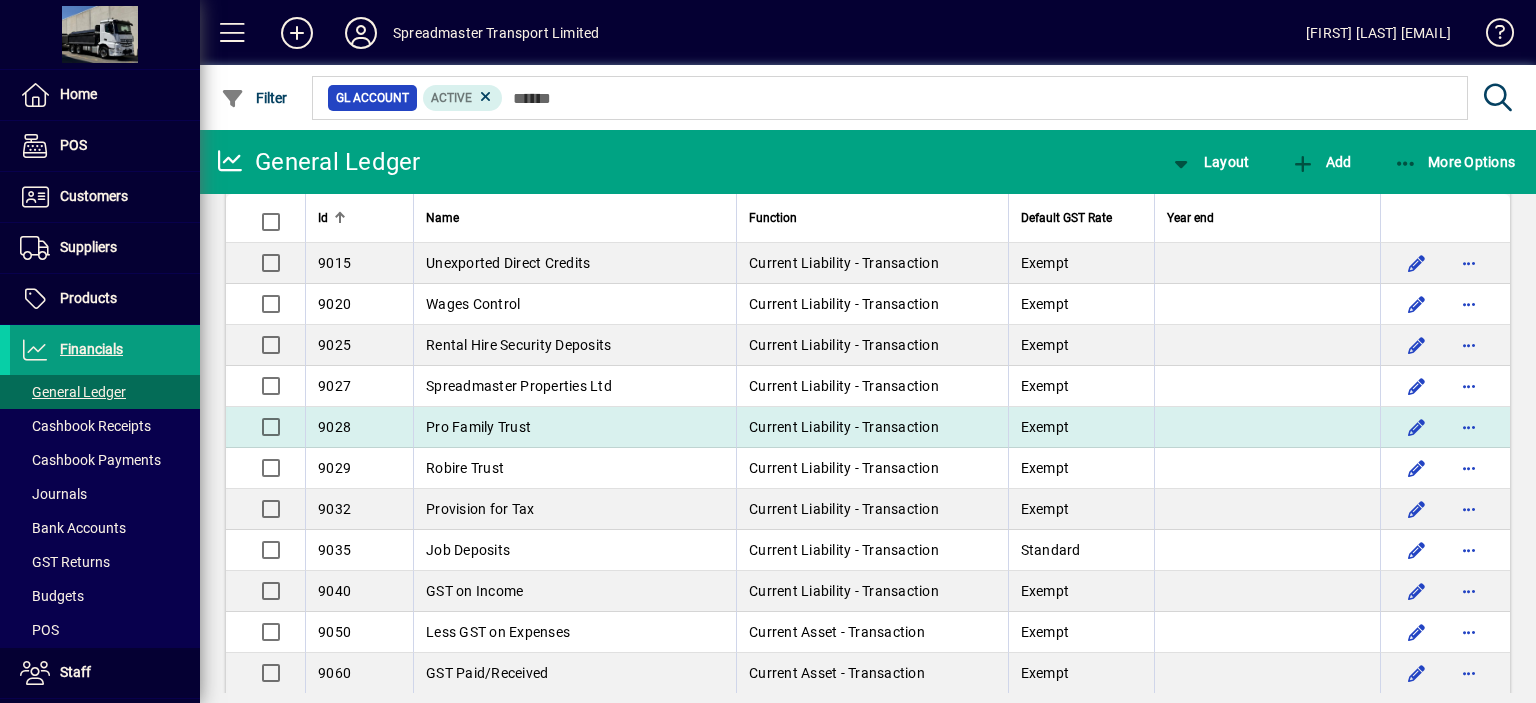 click on "Pro Family Trust" at bounding box center [478, 427] 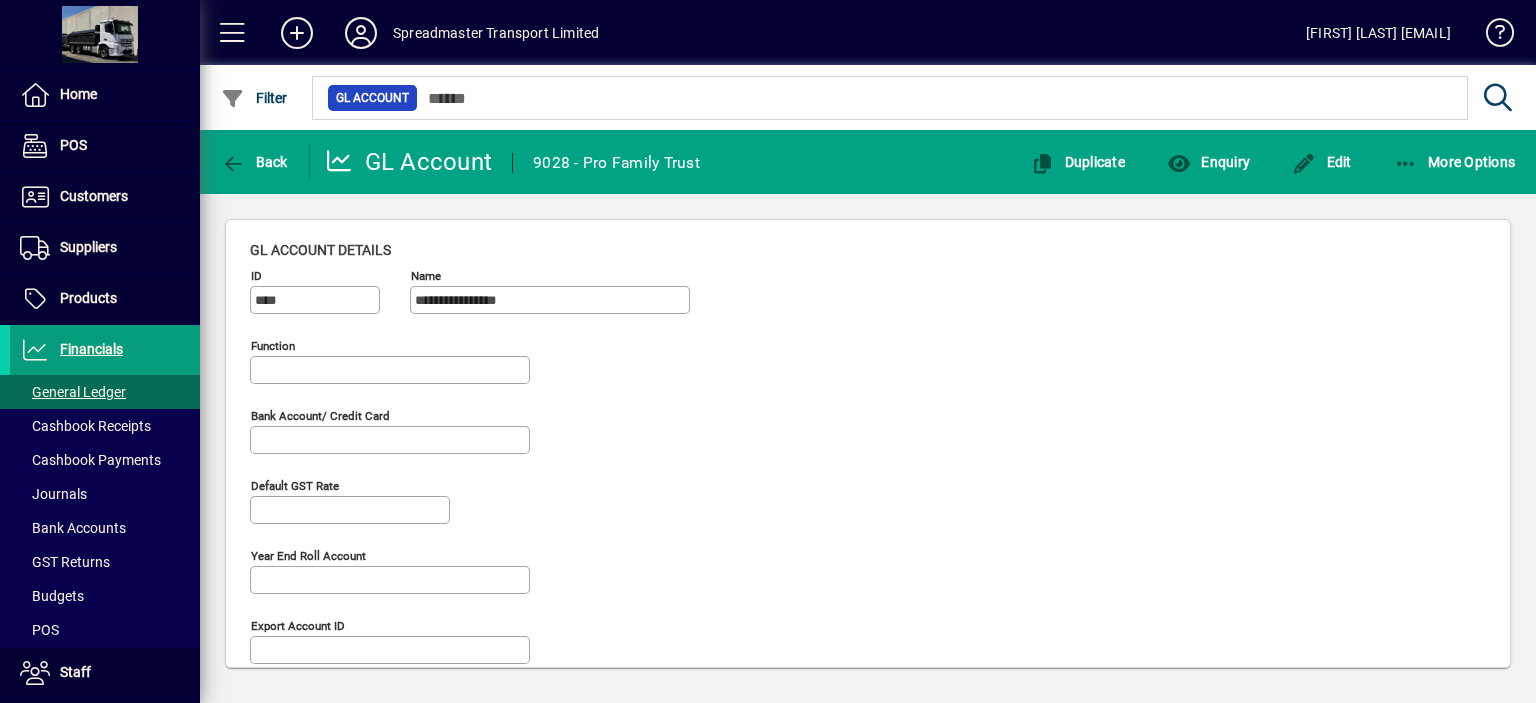 type on "**********" 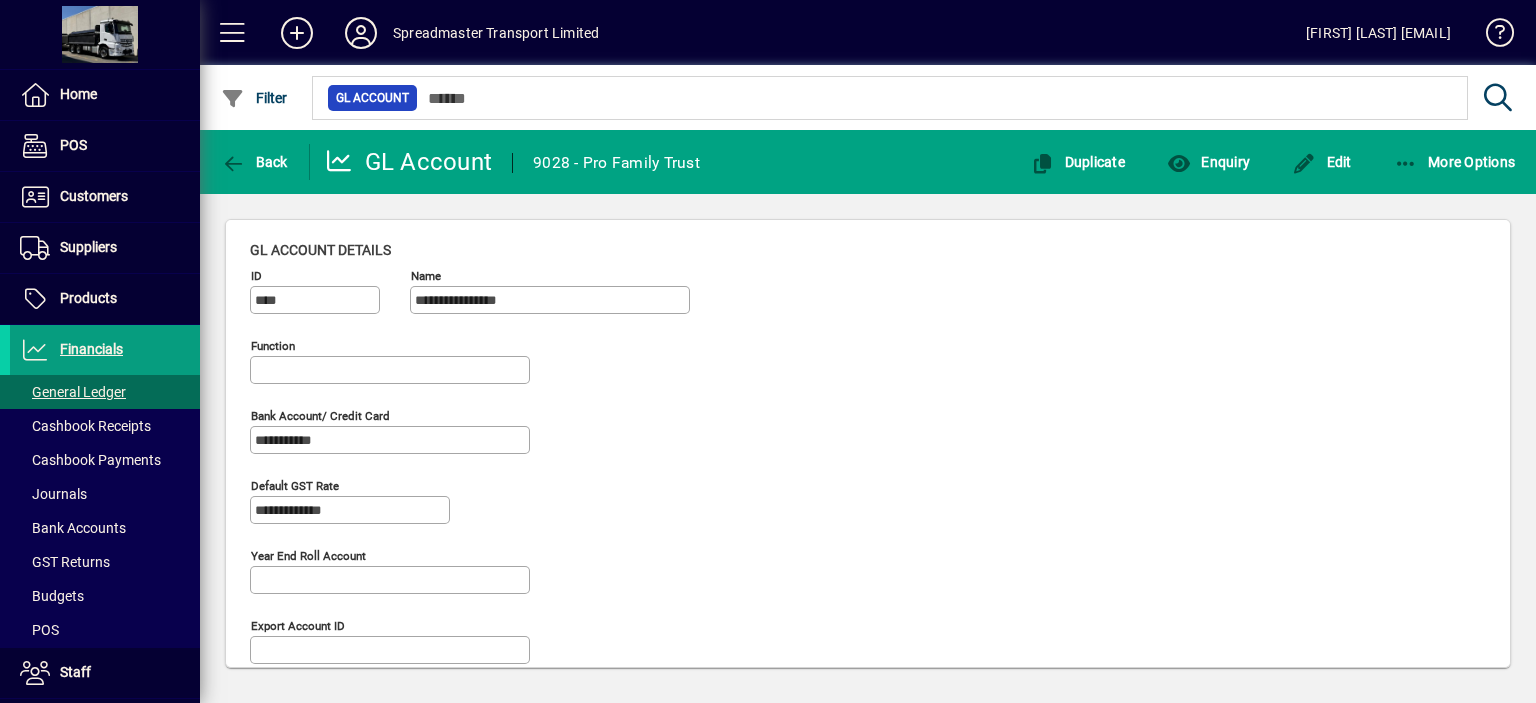 type on "**********" 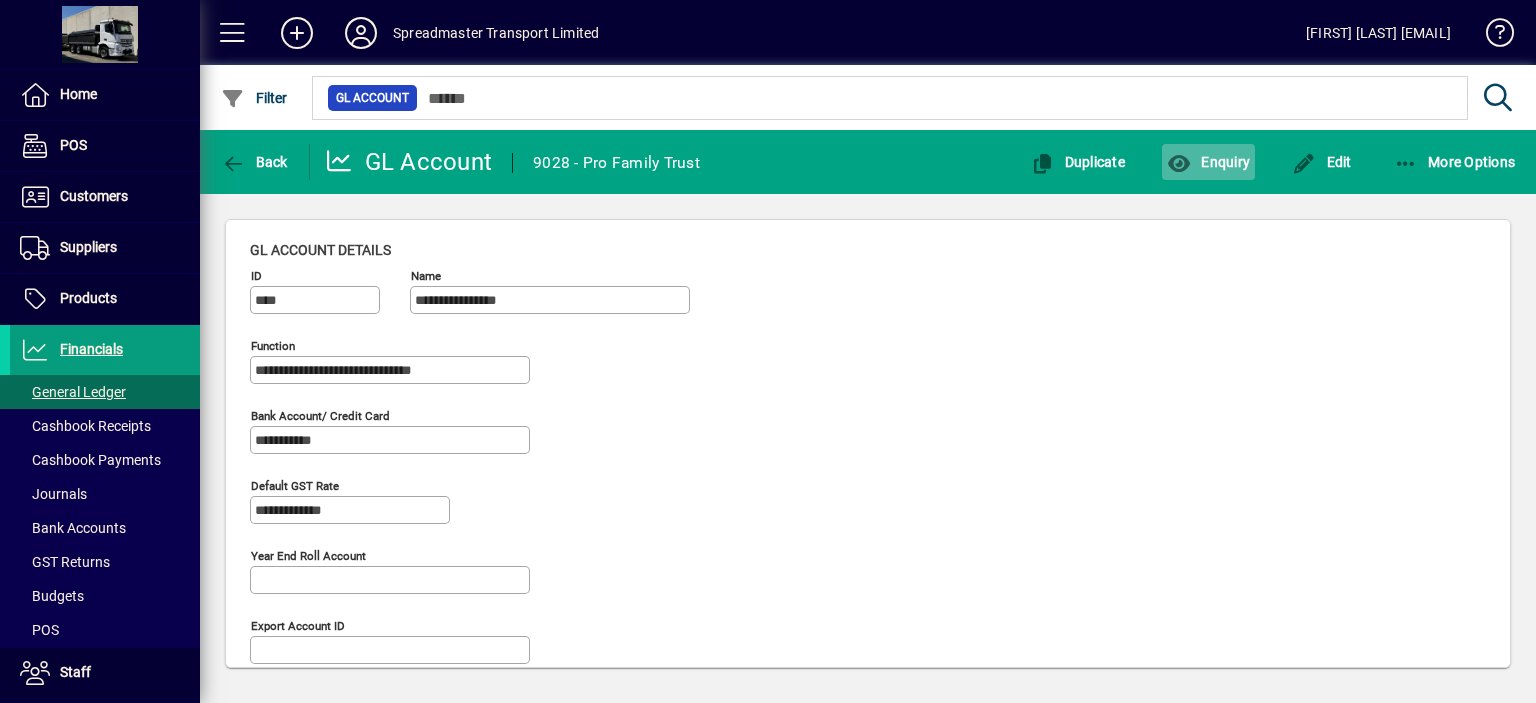 click on "Enquiry" 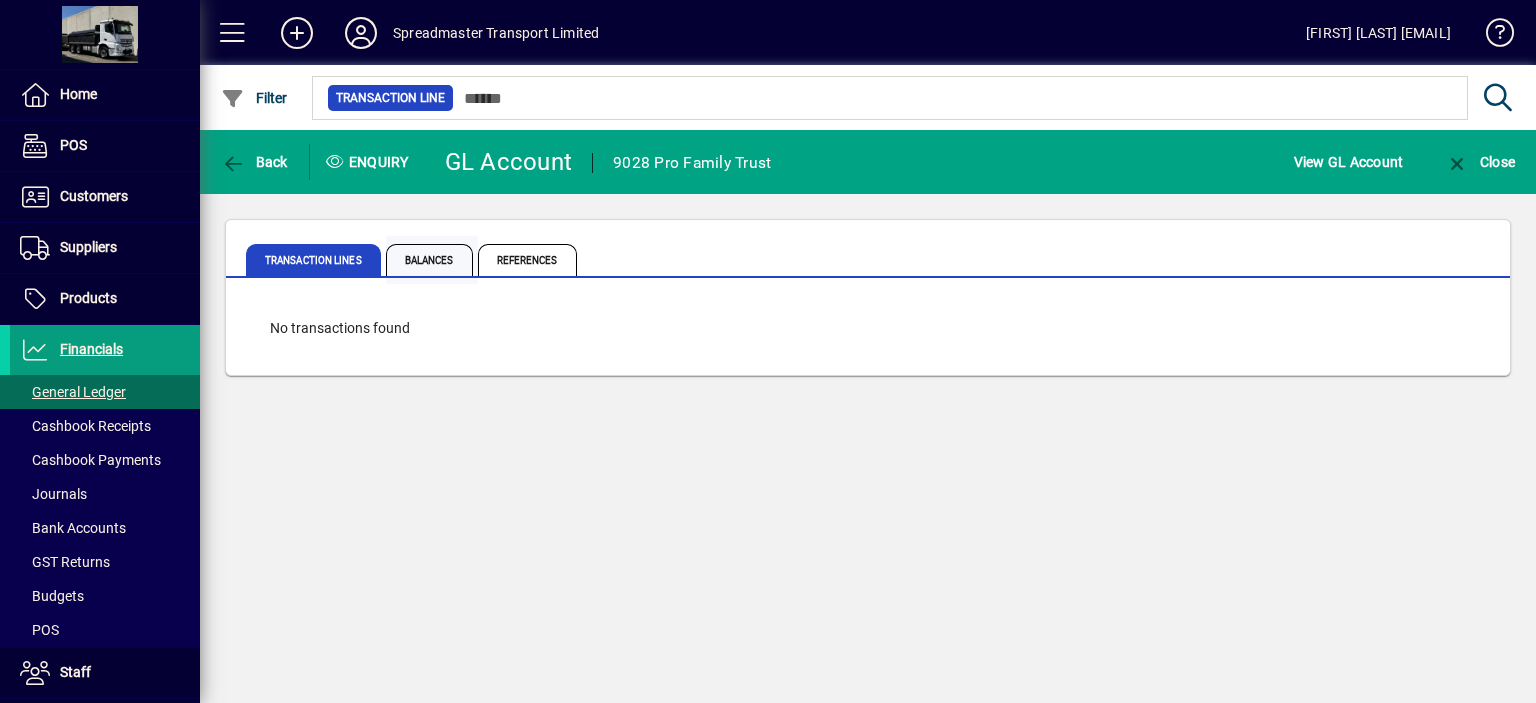 click on "Balances" at bounding box center (429, 260) 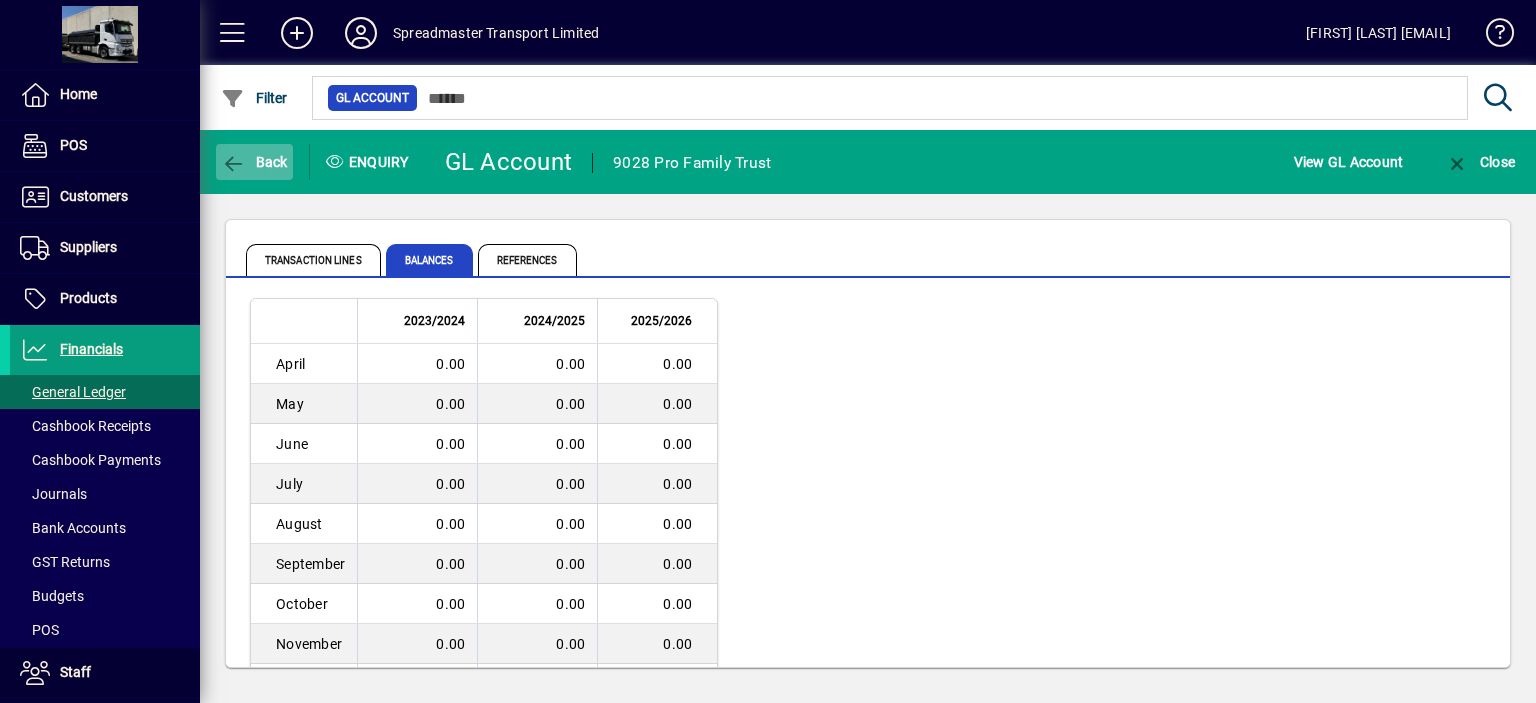 click on "Back" 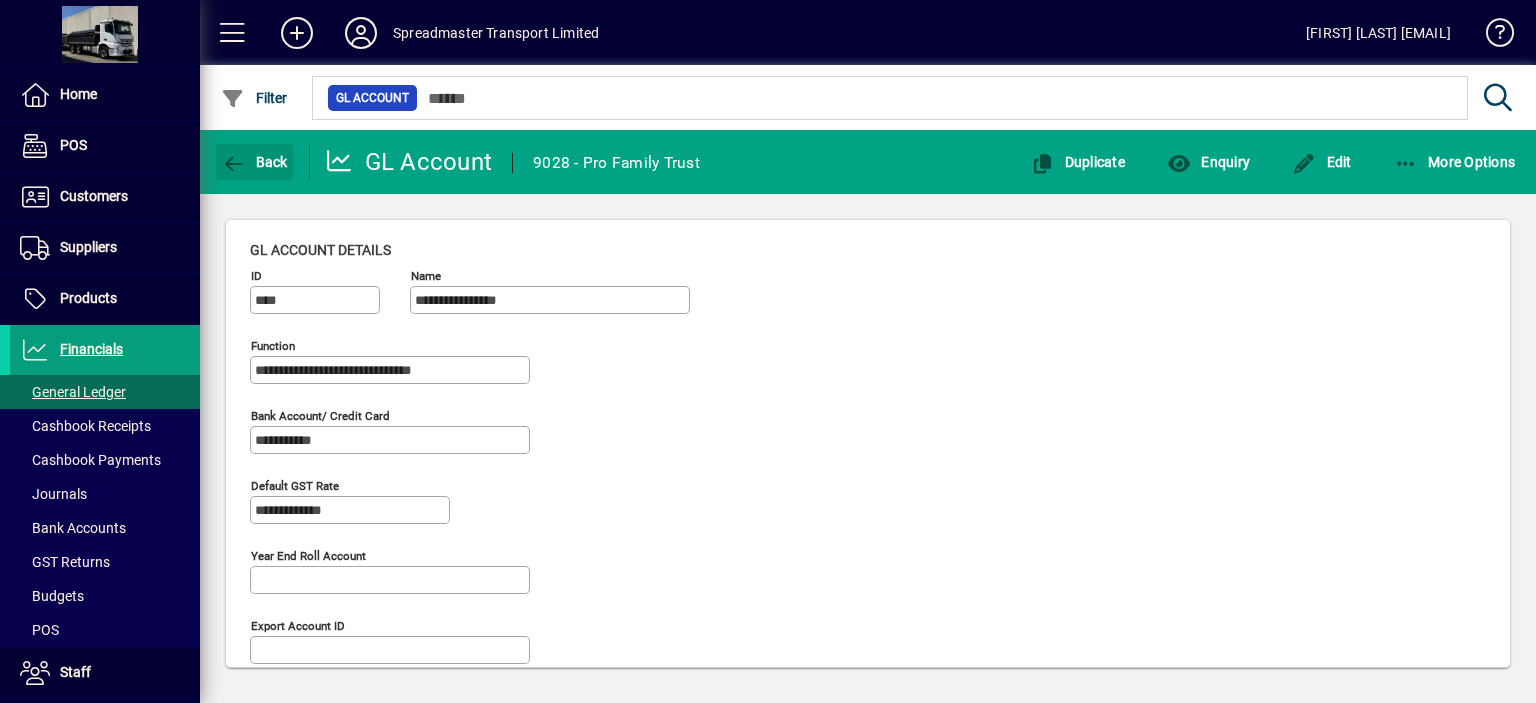 click on "Back" 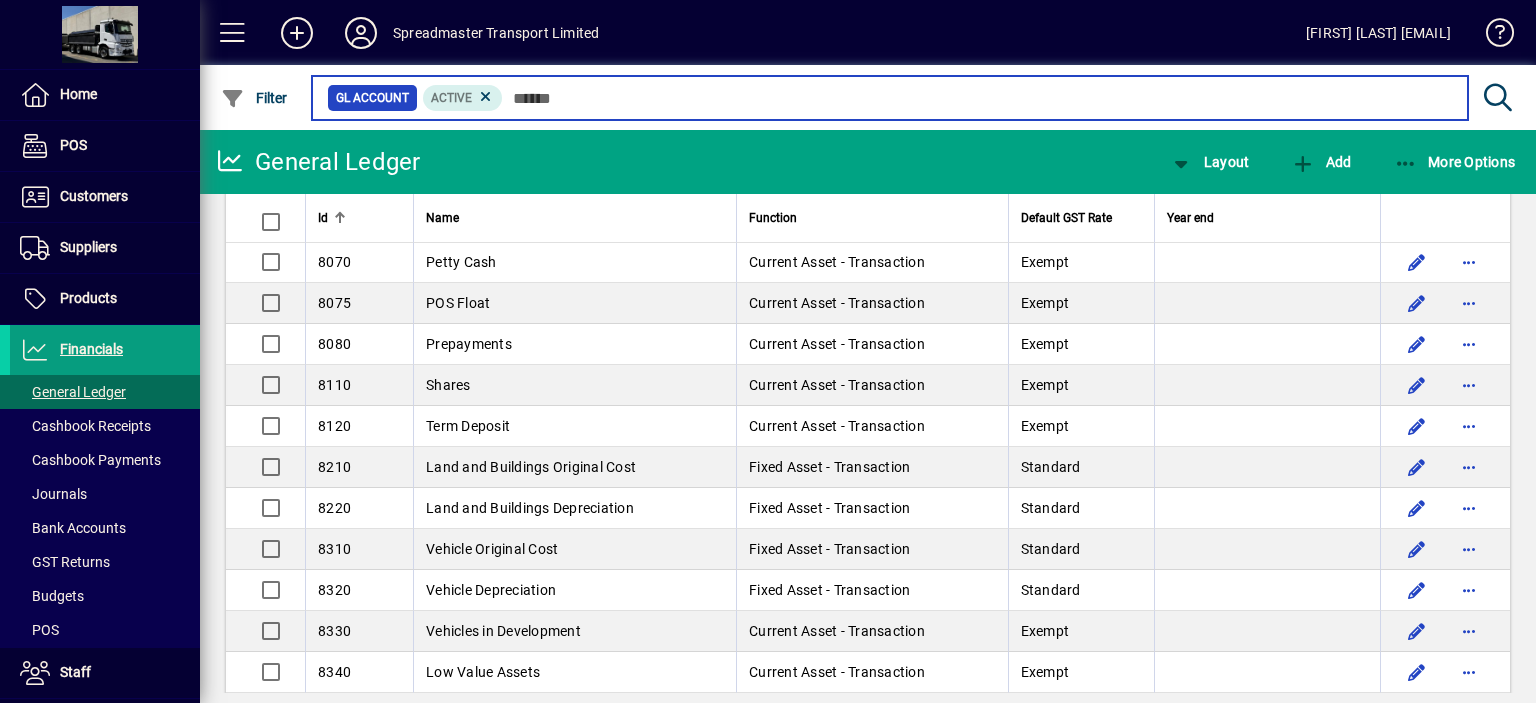 scroll, scrollTop: 4712, scrollLeft: 0, axis: vertical 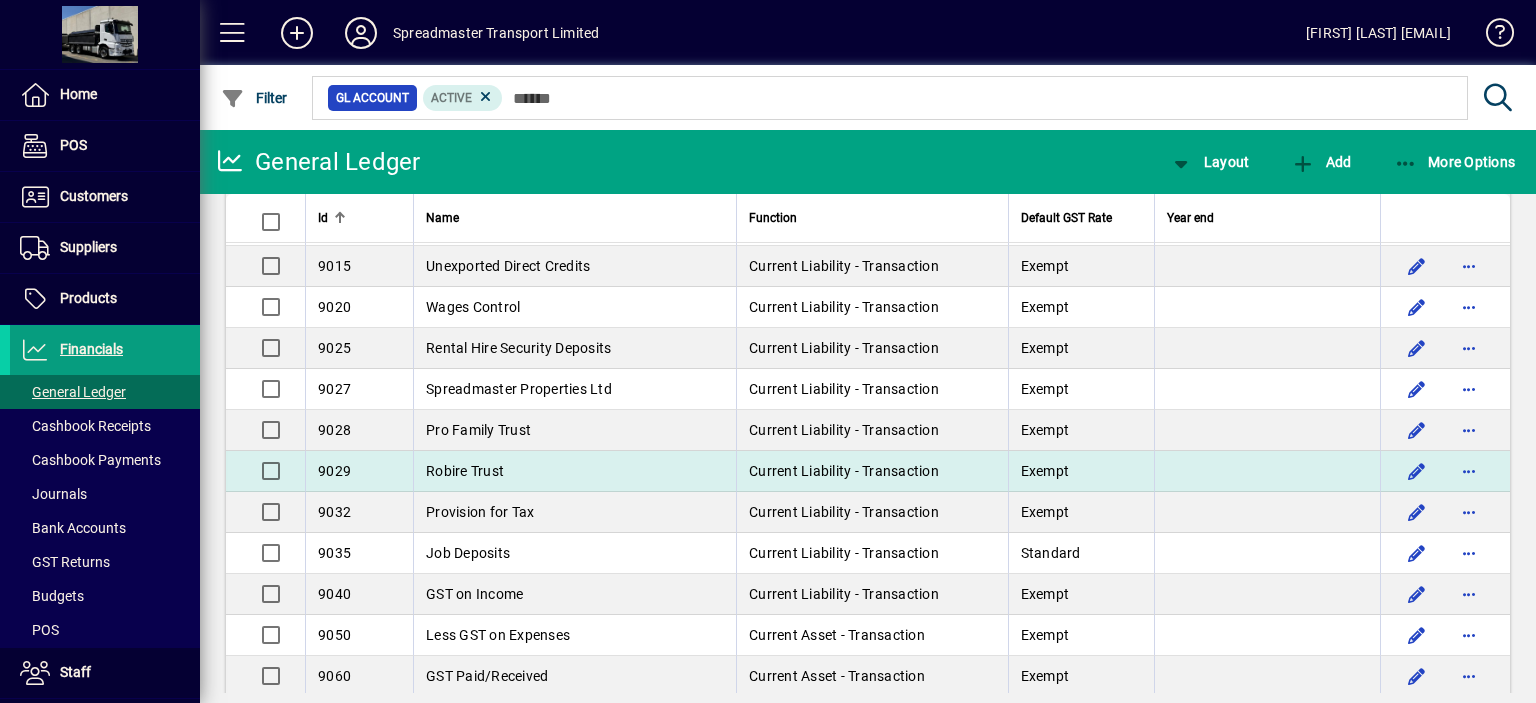 click on "Robire Trust" at bounding box center [574, 471] 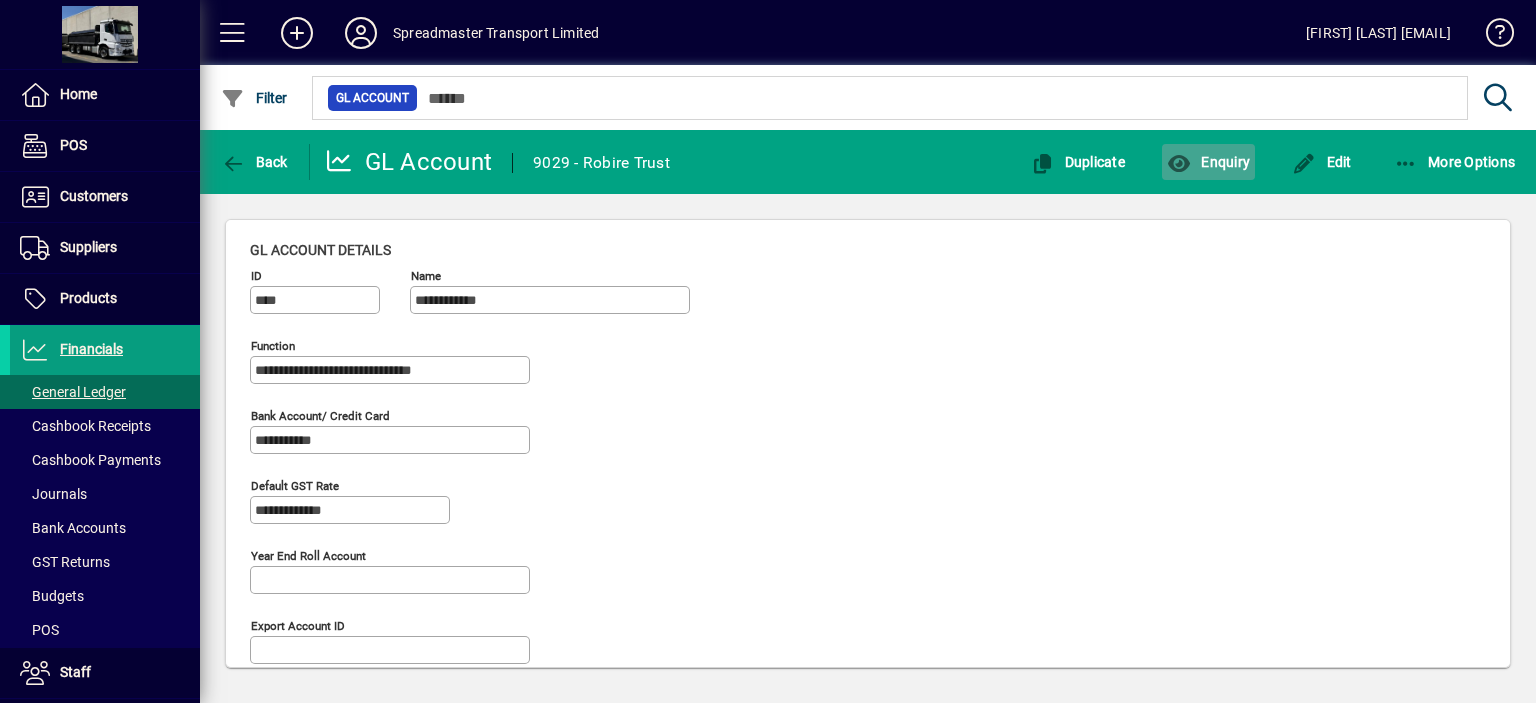click on "Enquiry" 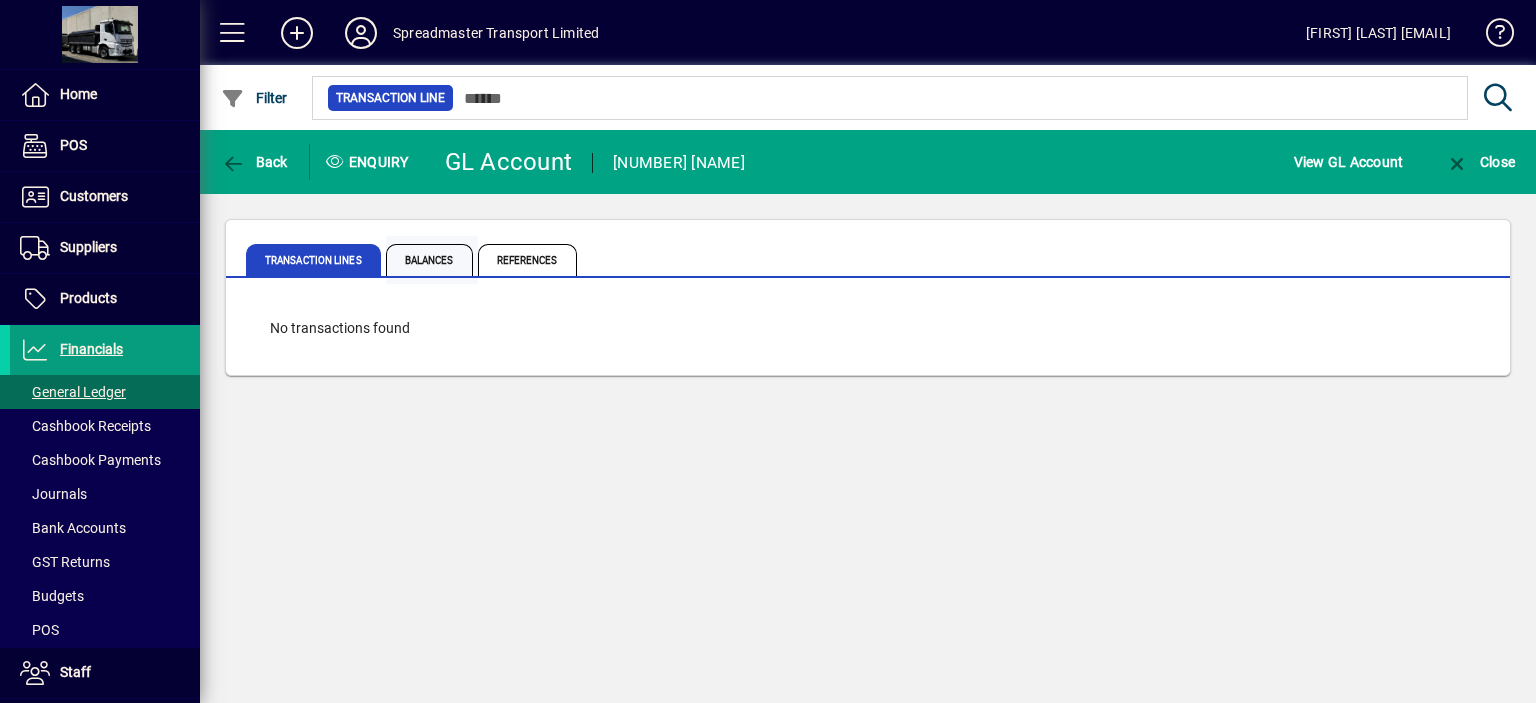 click on "Balances" at bounding box center (429, 260) 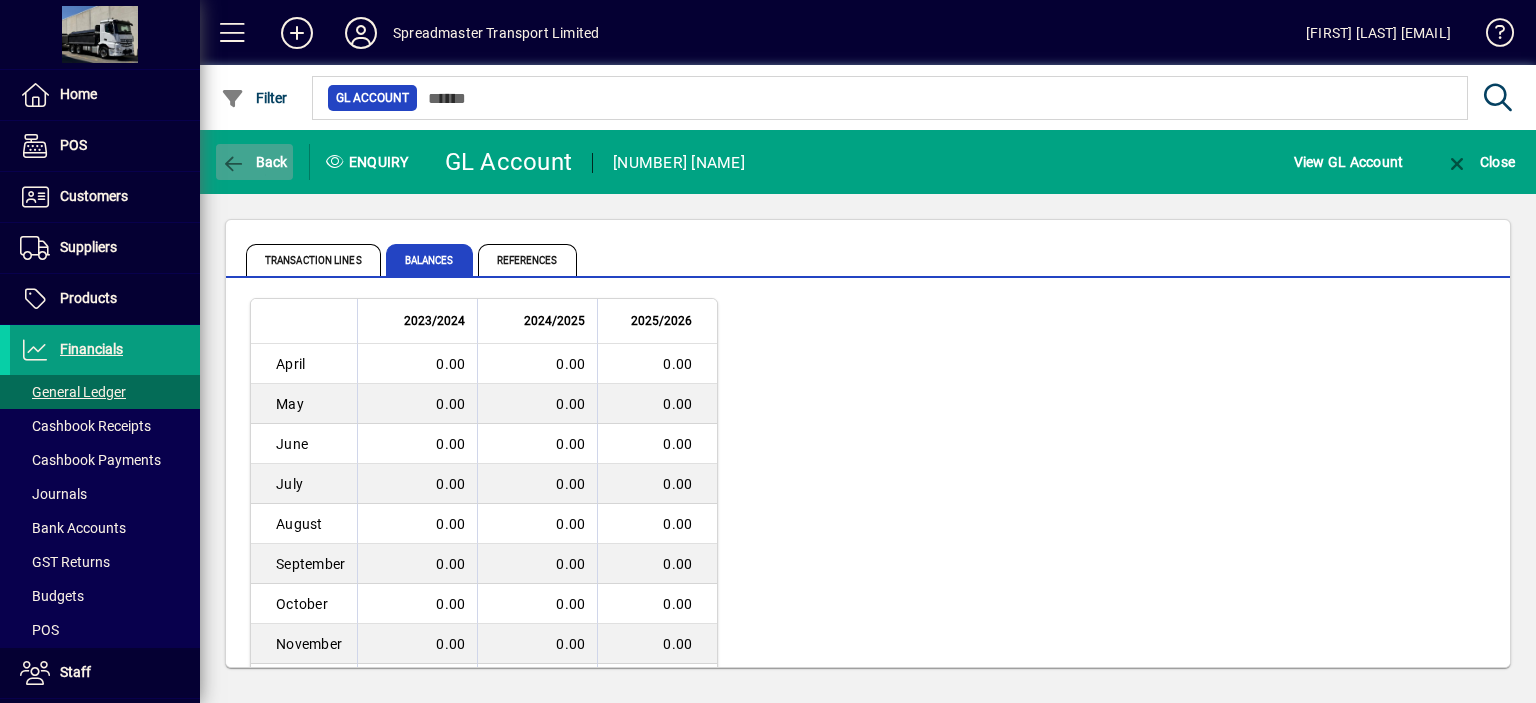 click on "Back" 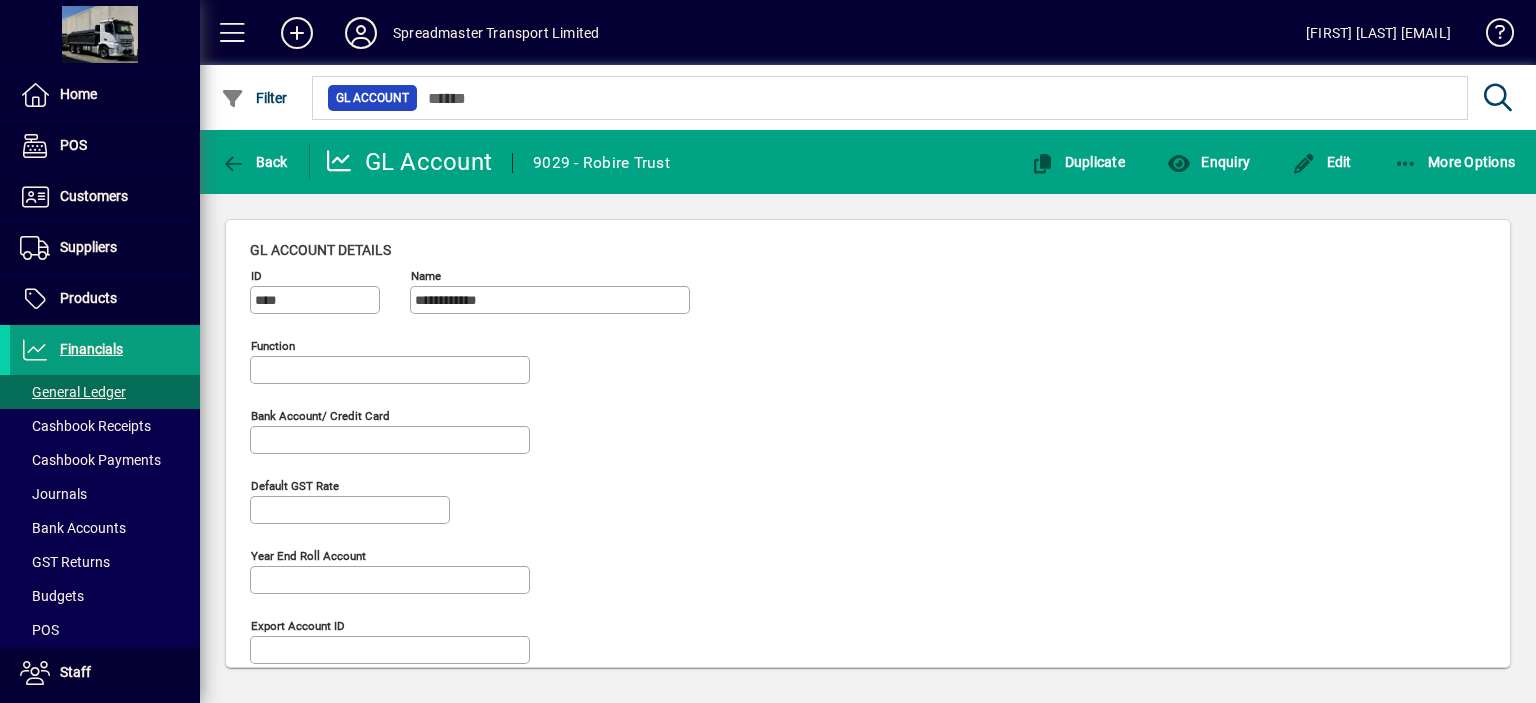 type on "**********" 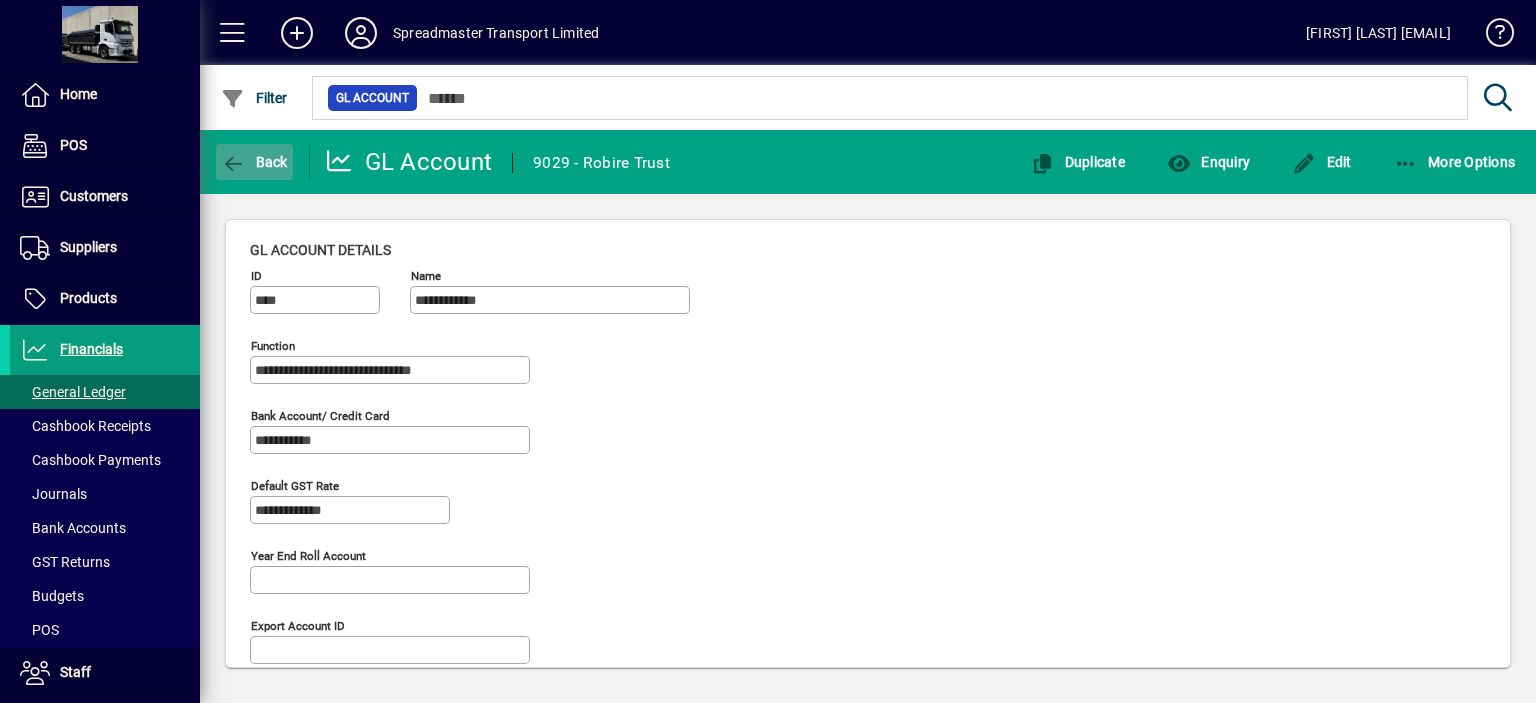 click on "Back" 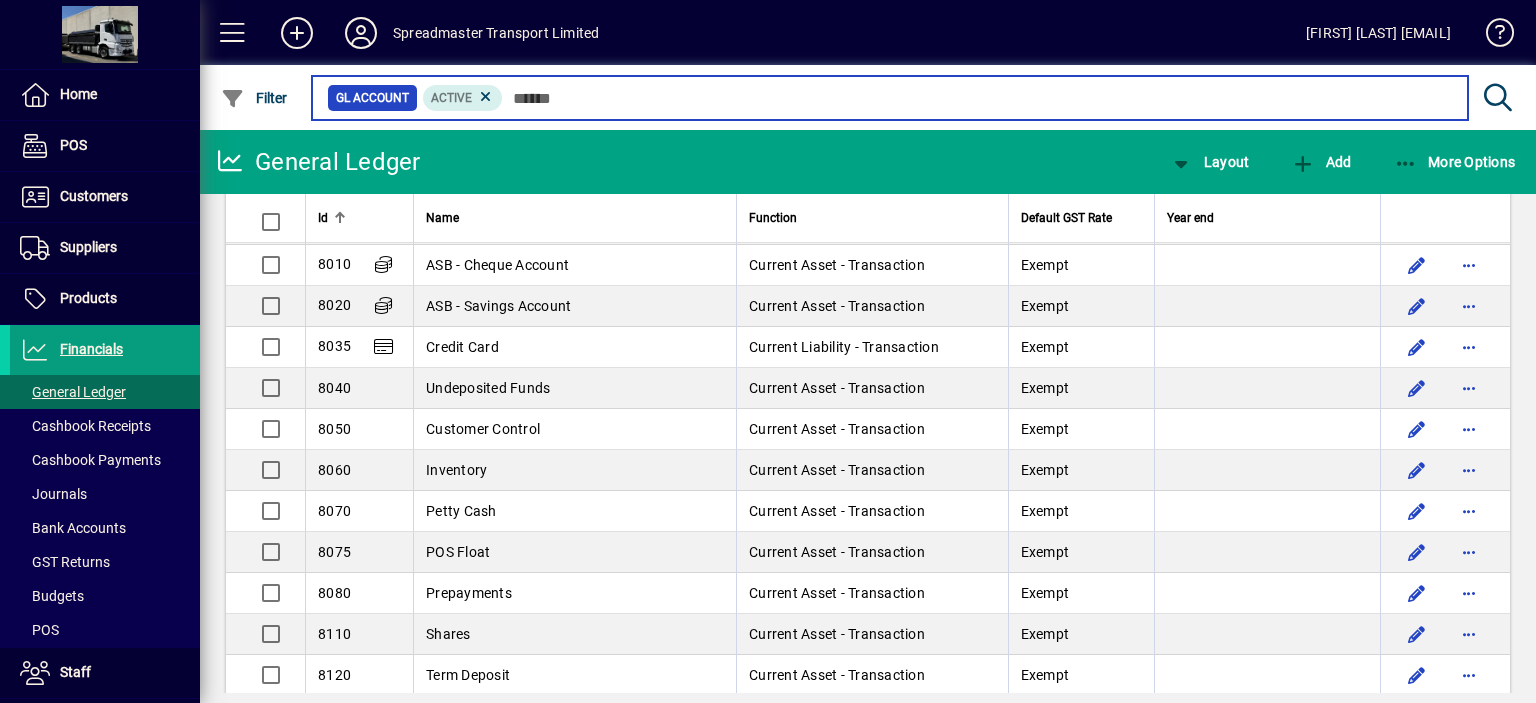 scroll, scrollTop: 4498, scrollLeft: 0, axis: vertical 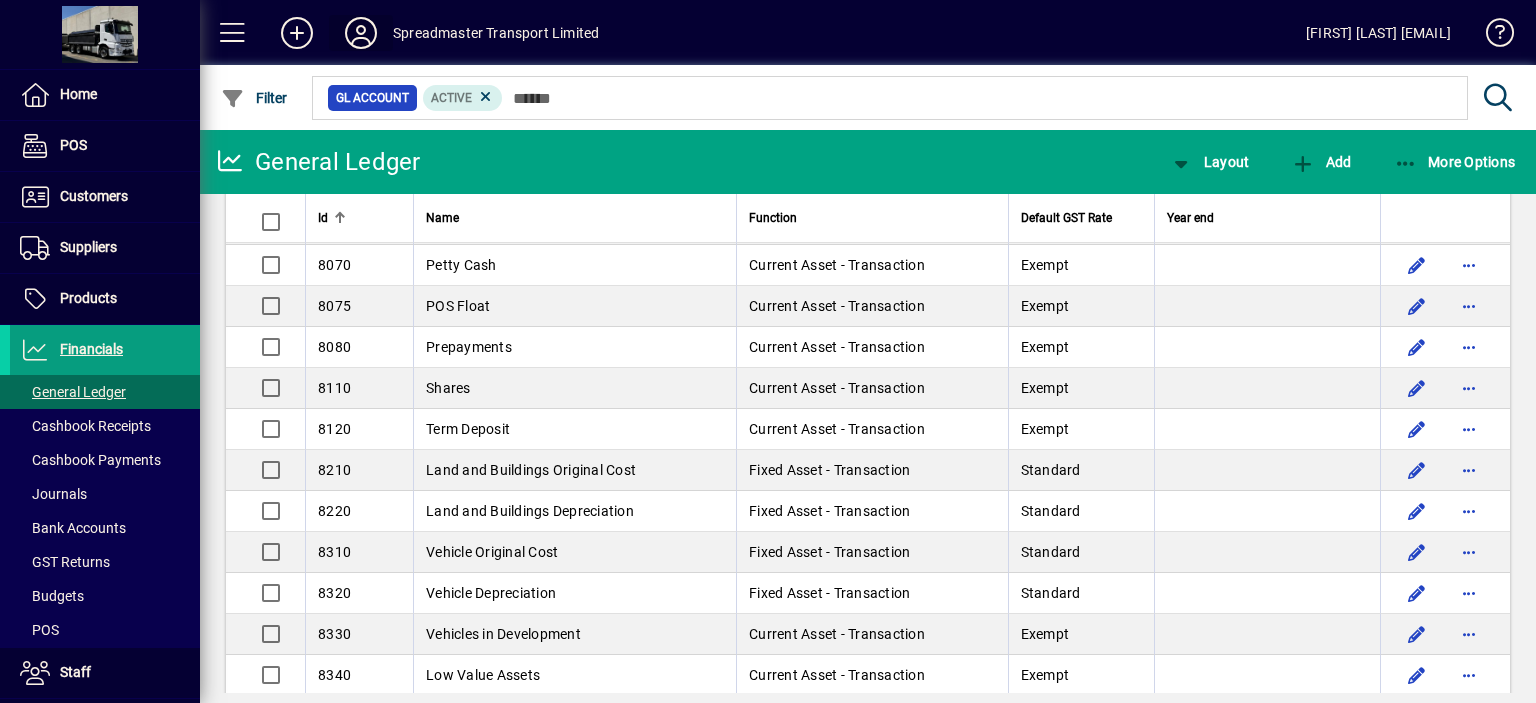 click 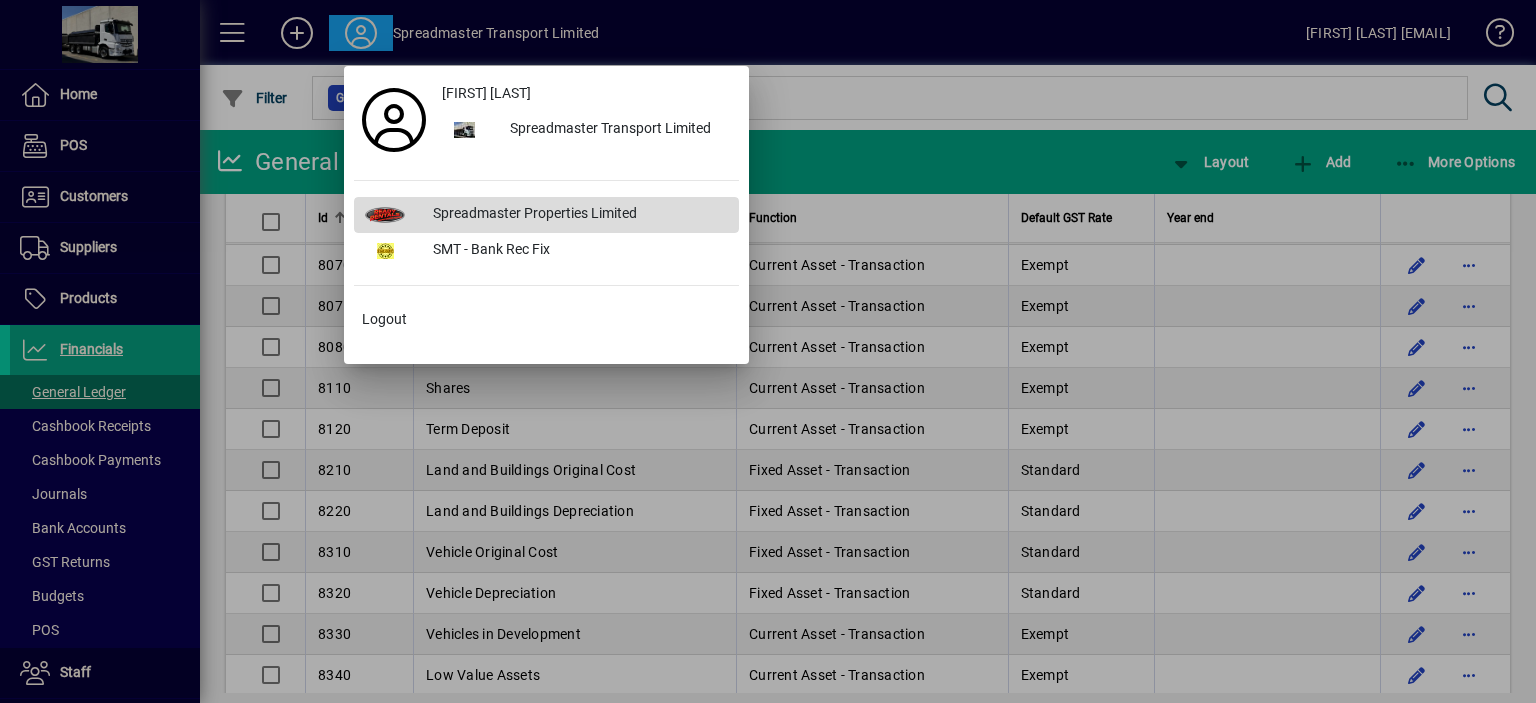click on "Spreadmaster Properties Limited" at bounding box center [578, 215] 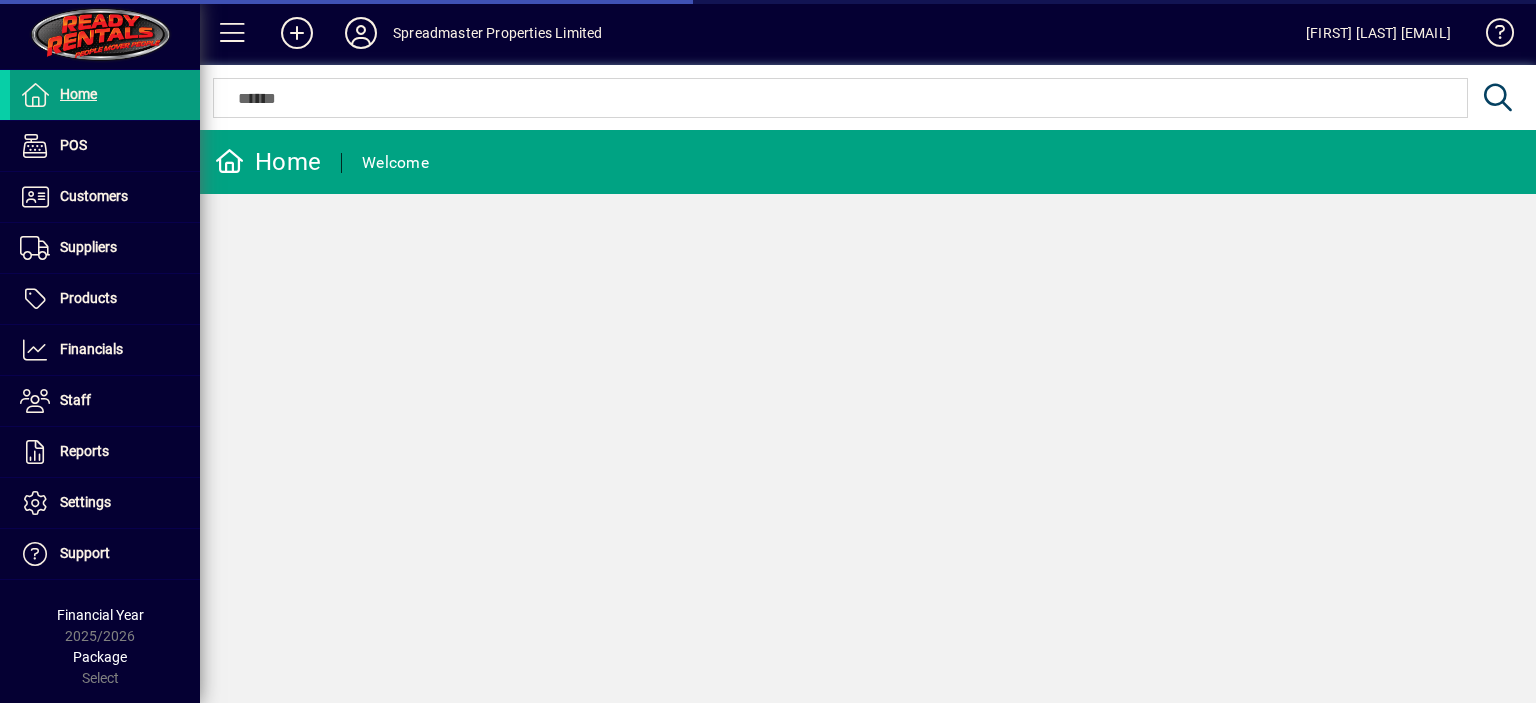 scroll, scrollTop: 0, scrollLeft: 0, axis: both 